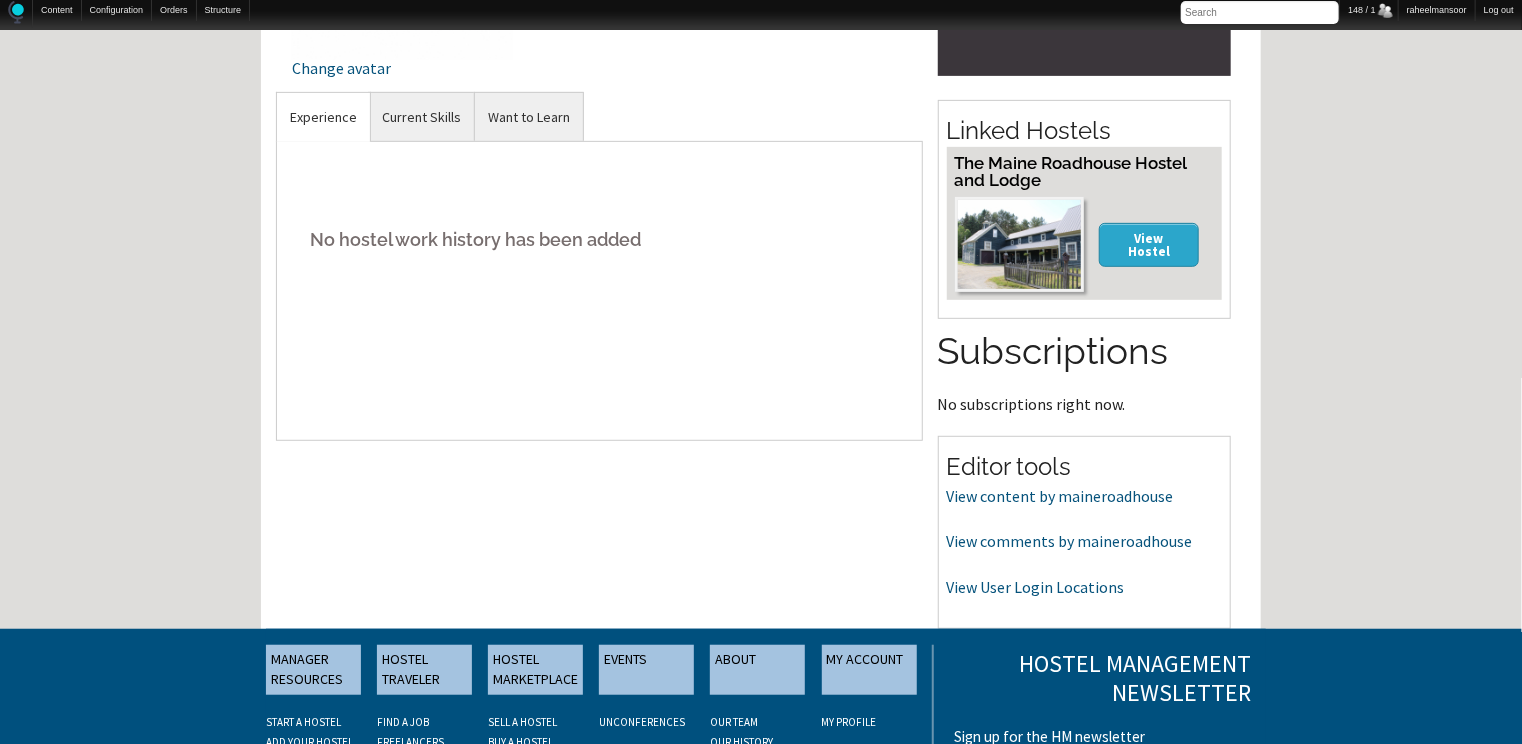 scroll, scrollTop: 612, scrollLeft: 0, axis: vertical 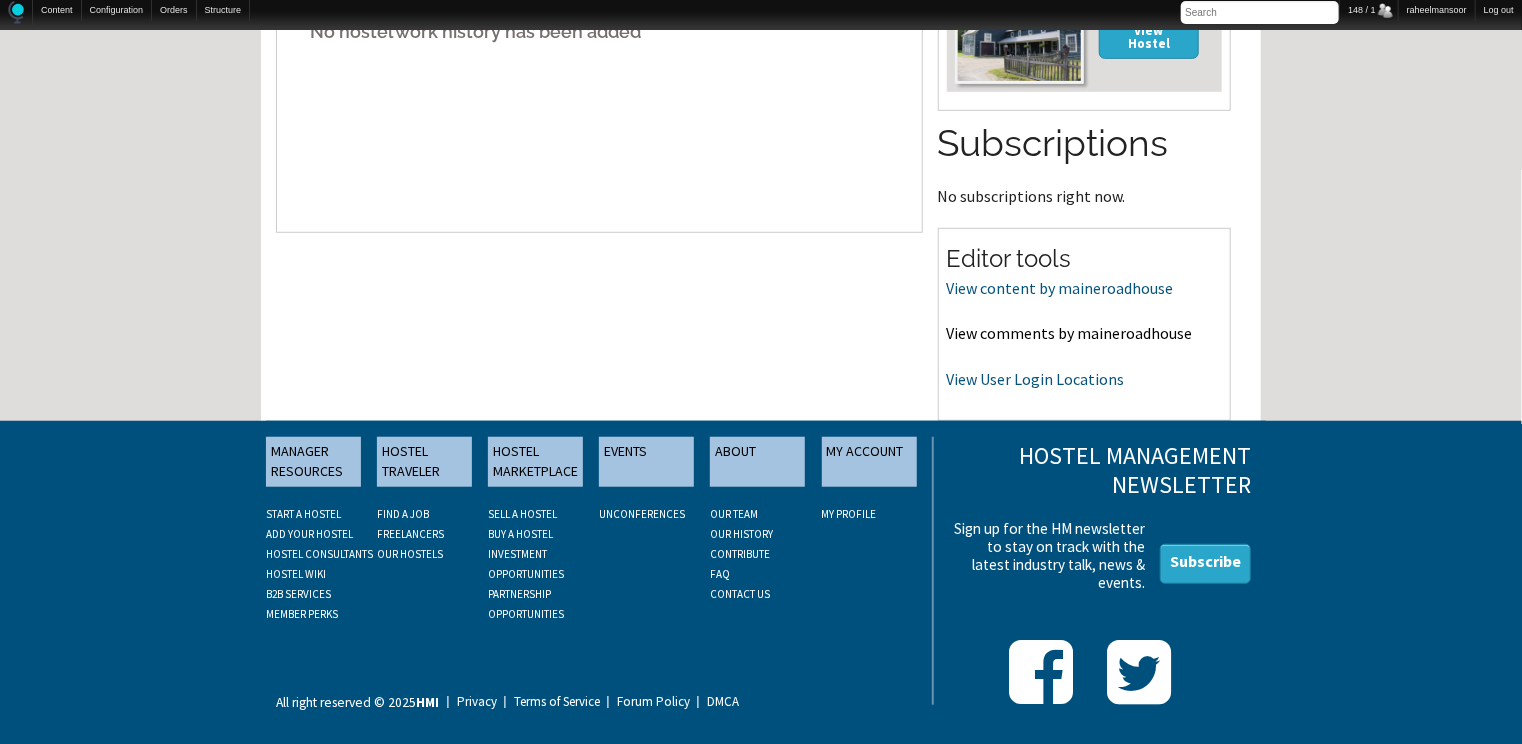 click on "View comments by maineroadhouse" at bounding box center (1070, 333) 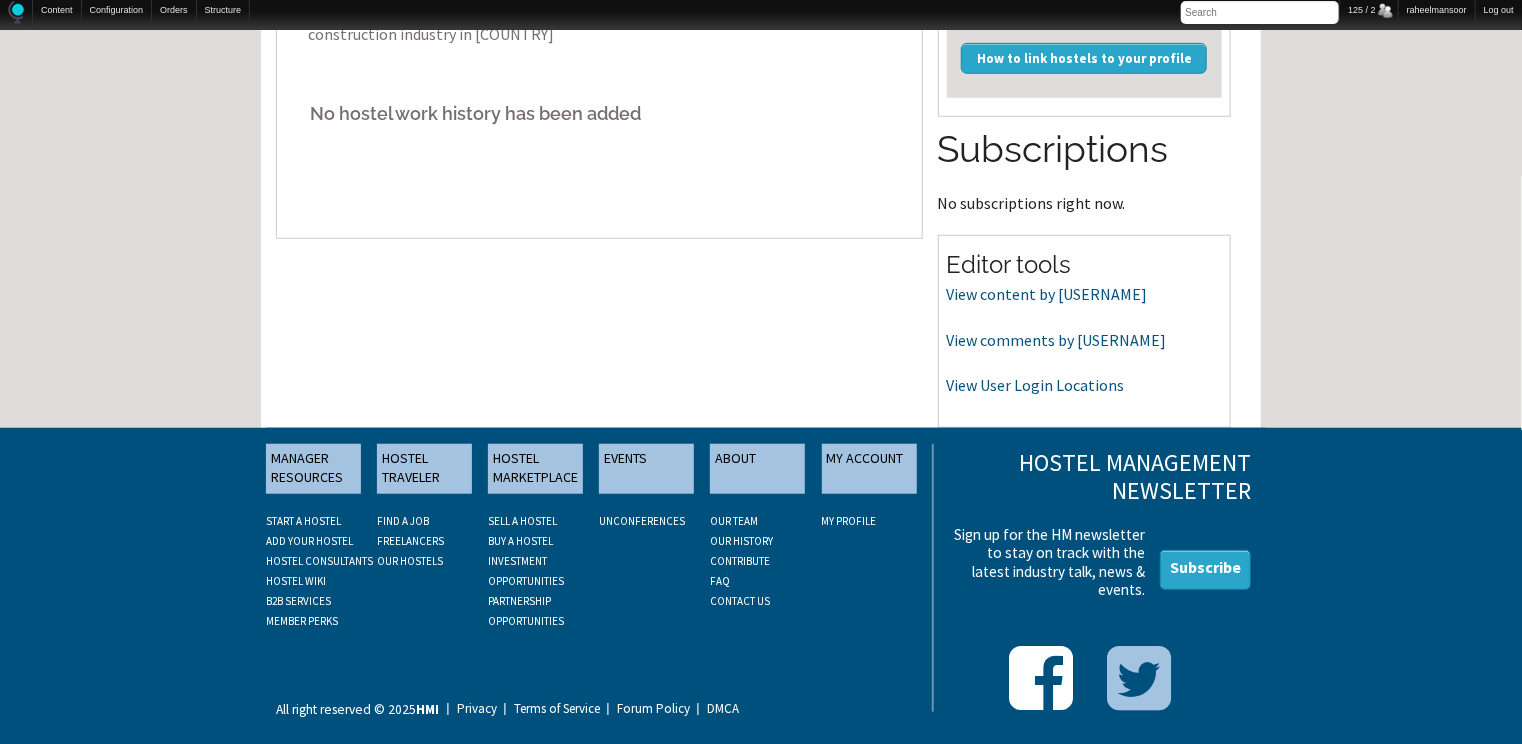 scroll, scrollTop: 612, scrollLeft: 0, axis: vertical 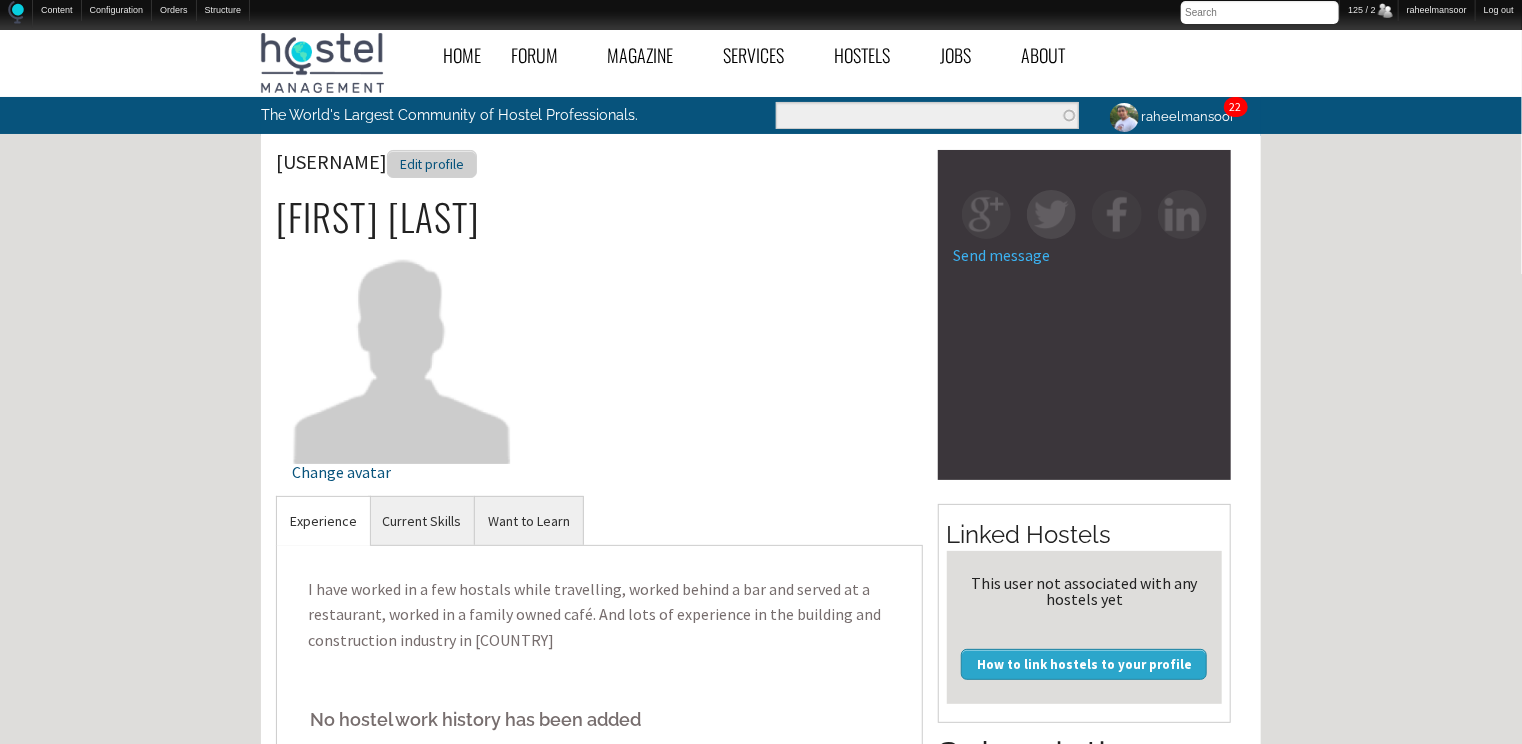 click on "Edit profile" at bounding box center (432, 164) 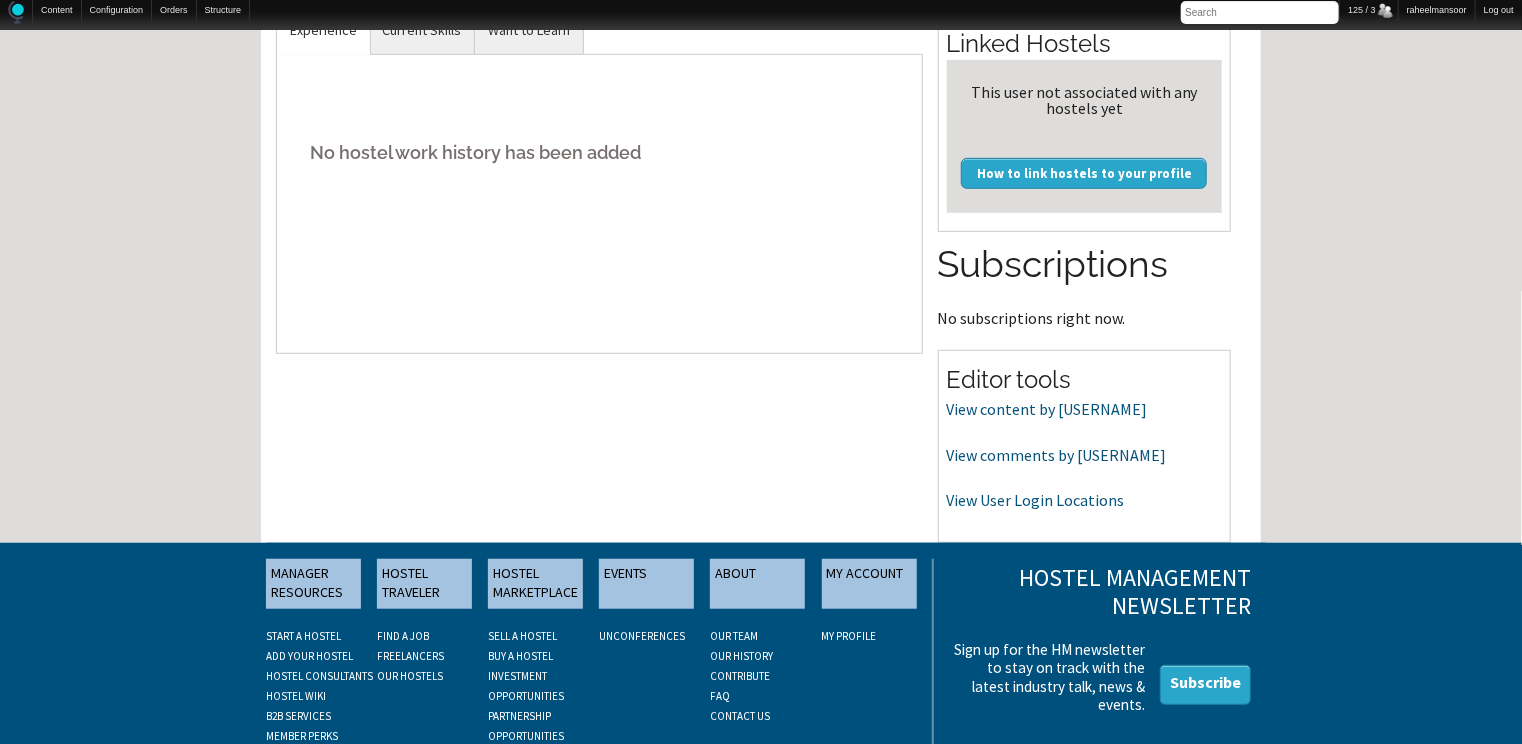 scroll, scrollTop: 493, scrollLeft: 0, axis: vertical 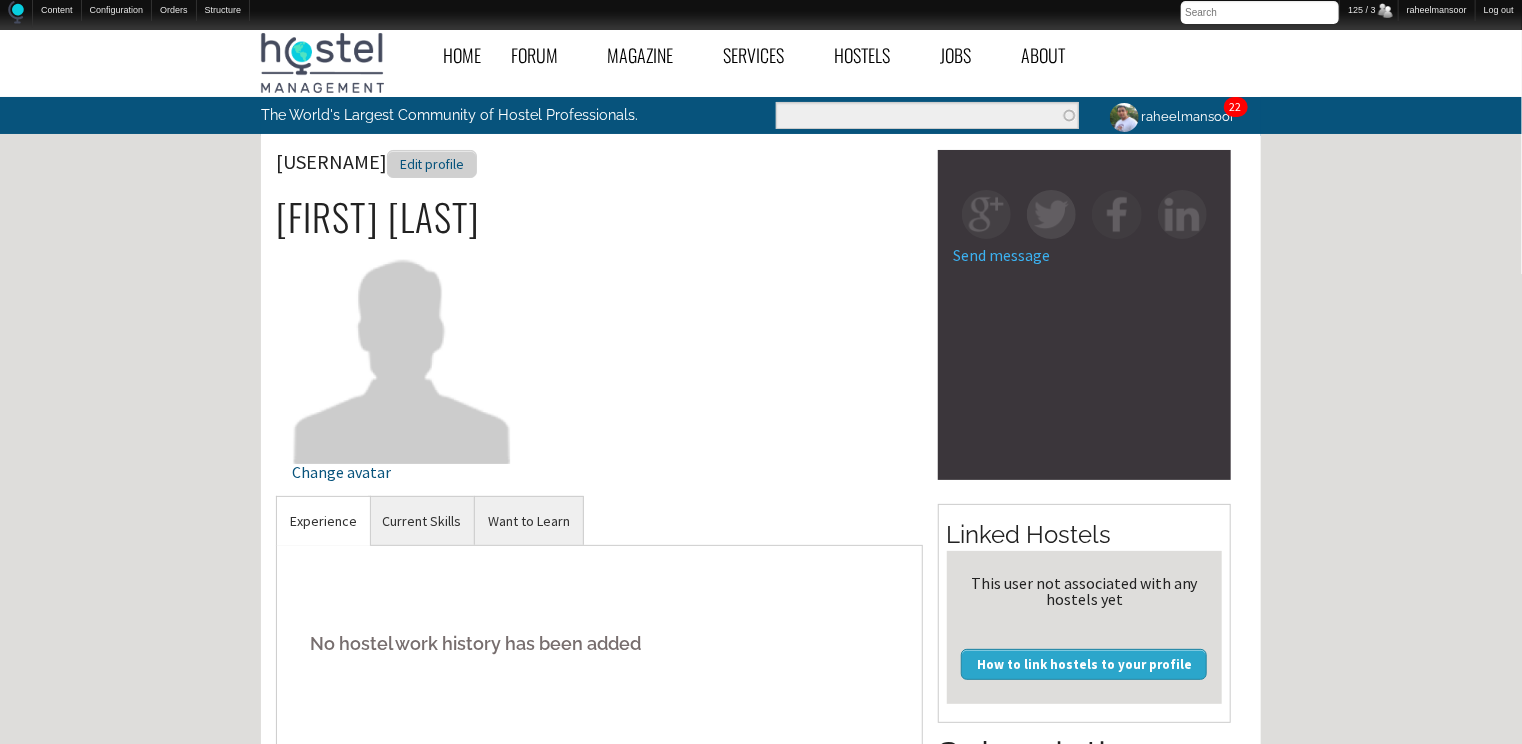 click on "Edit profile" at bounding box center [432, 164] 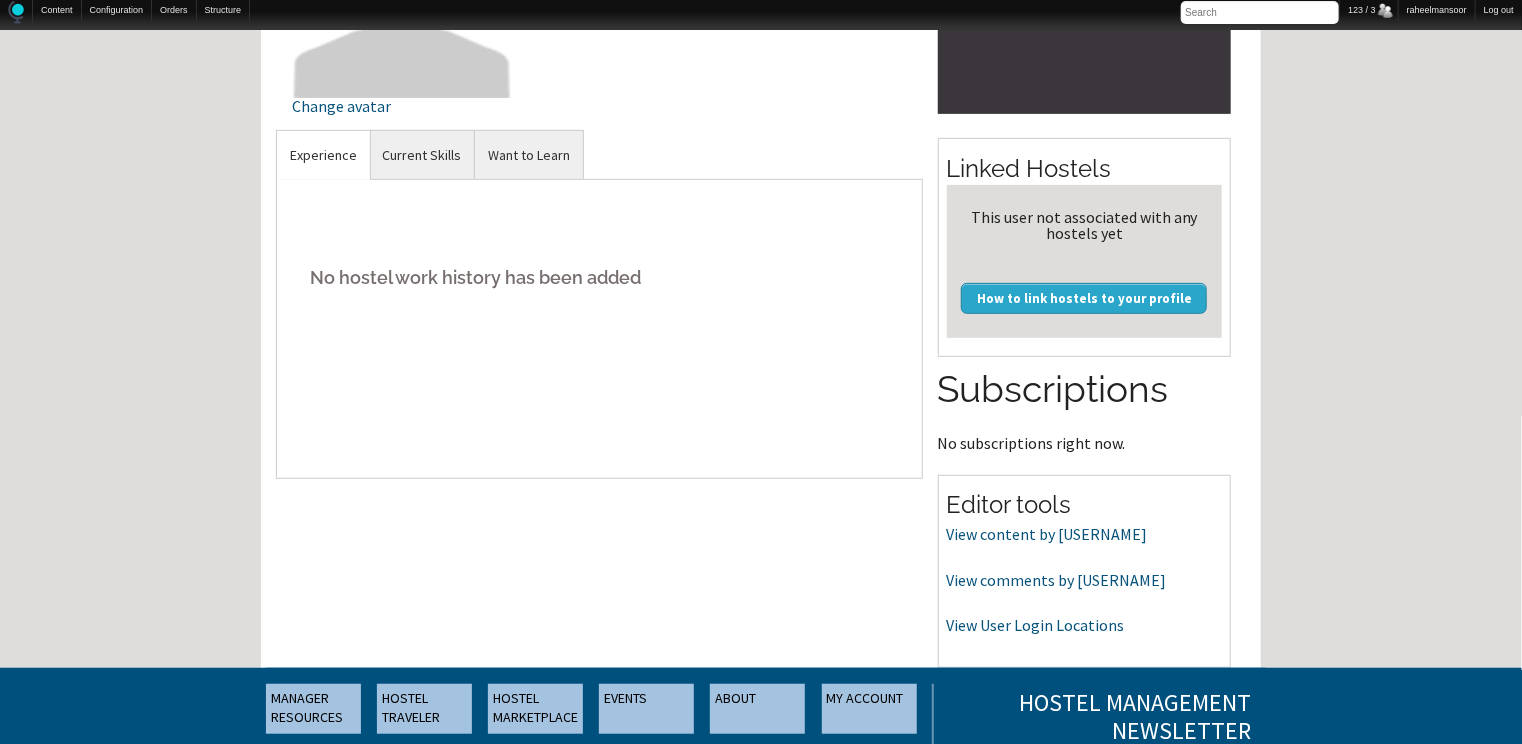 scroll, scrollTop: 364, scrollLeft: 0, axis: vertical 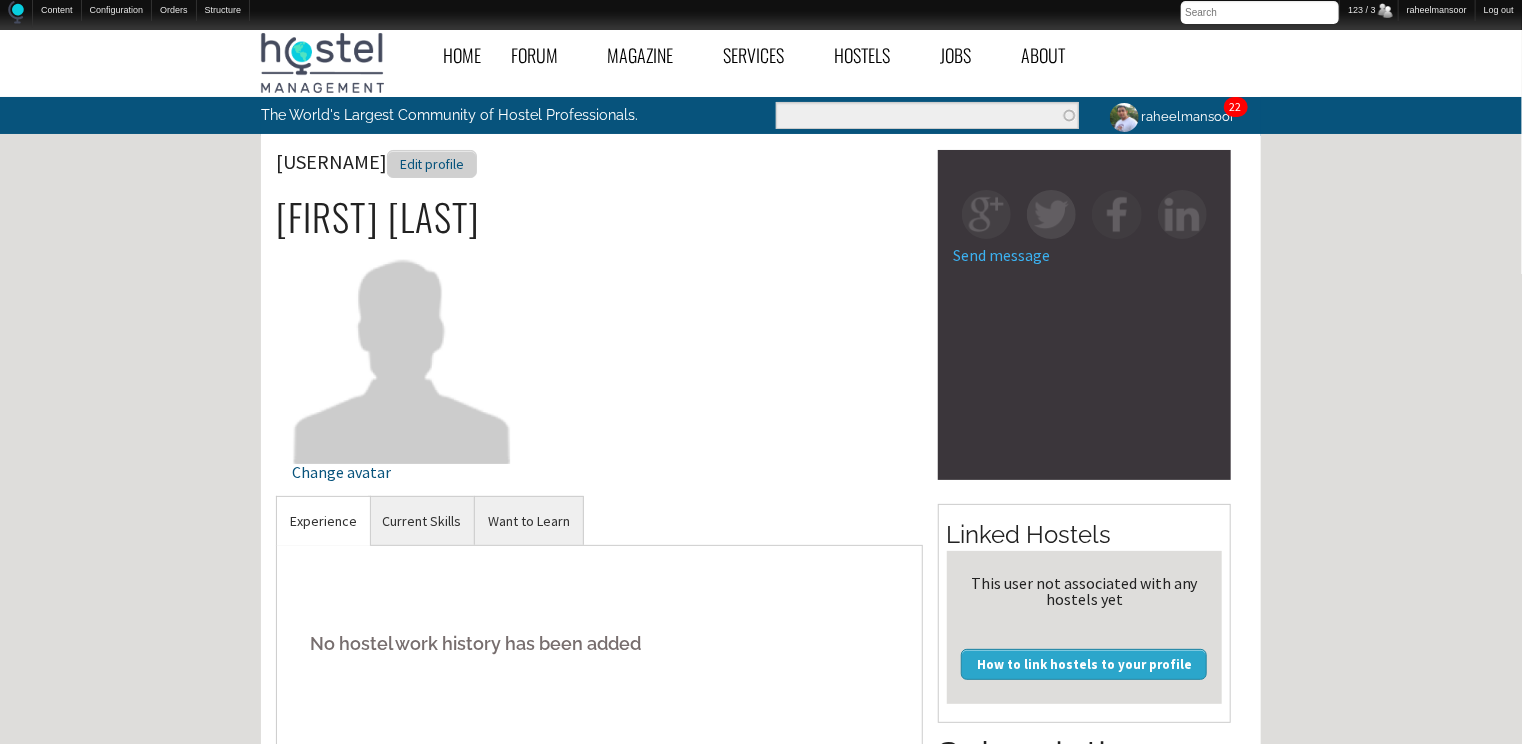 click on "Edit profile" at bounding box center [432, 164] 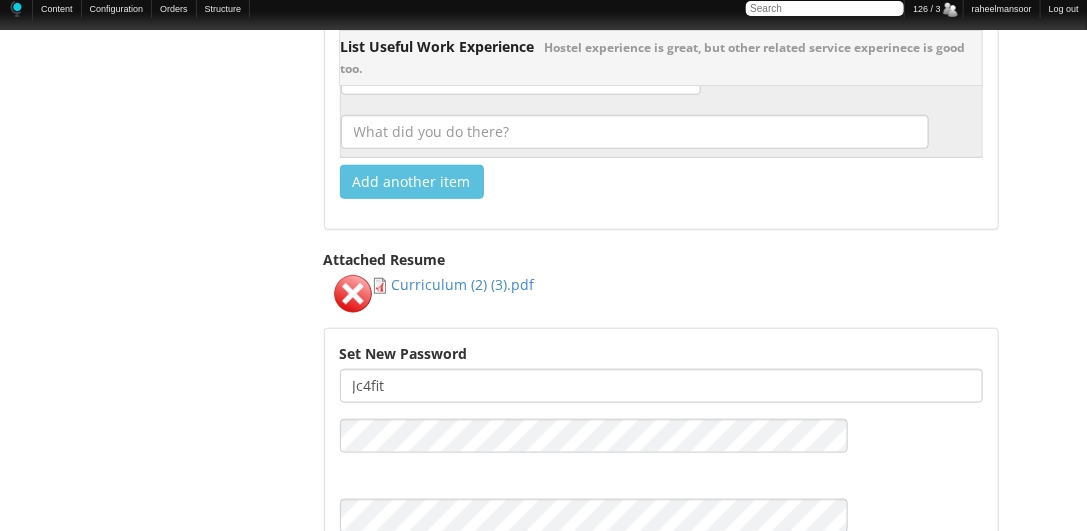 scroll, scrollTop: 3044, scrollLeft: 0, axis: vertical 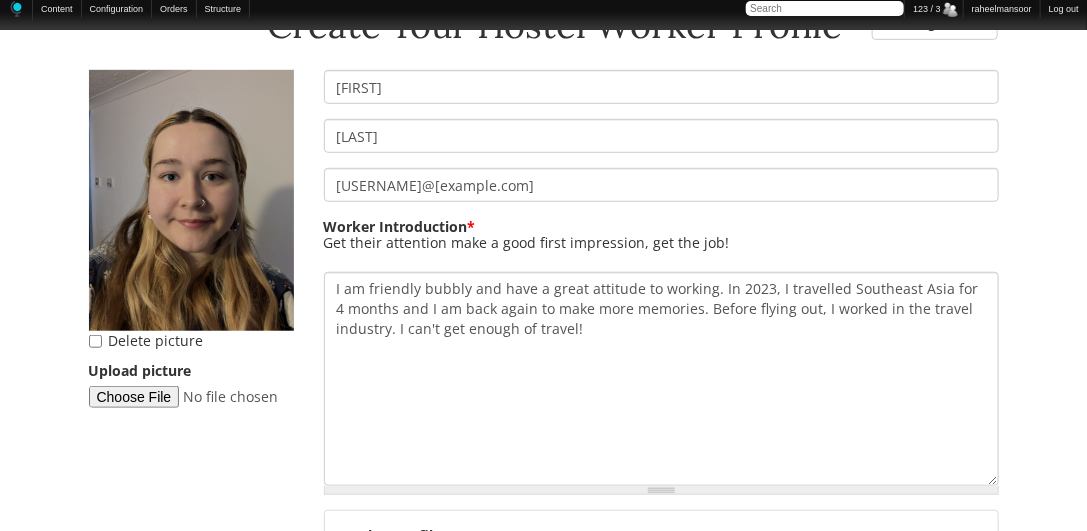 click on "Skip to main content
Hostel Manager Access    Logout
BROWSE JOBS  » BROWSE HOSTEL JOBS BROWSE JOBS BROWSE WORKERS BROWSE HOSTELS FORUM  » NEW POSTS RECENT ACTIVITY HOW TO WORK IN HOSTELS THE LOUNGE  » SAY HELLO TRAVEL TALK WORK ABROAD  »  KIBBUTZ VOLUNTEER JOBS OTHER TRAVEL WORK RESORT & HOTEL JOBS VOLUNTEER ABROAD OTHER TOPICS  » OFF-TOPIC CHAT SITE NEWS & FEEDBACK FORUM INDEX ABOUT
Edit
DeliaWalsh
Primary tabs View
Check user status on SFP
Edit (active tab)
Manage display
Track" at bounding box center (543, 1742) 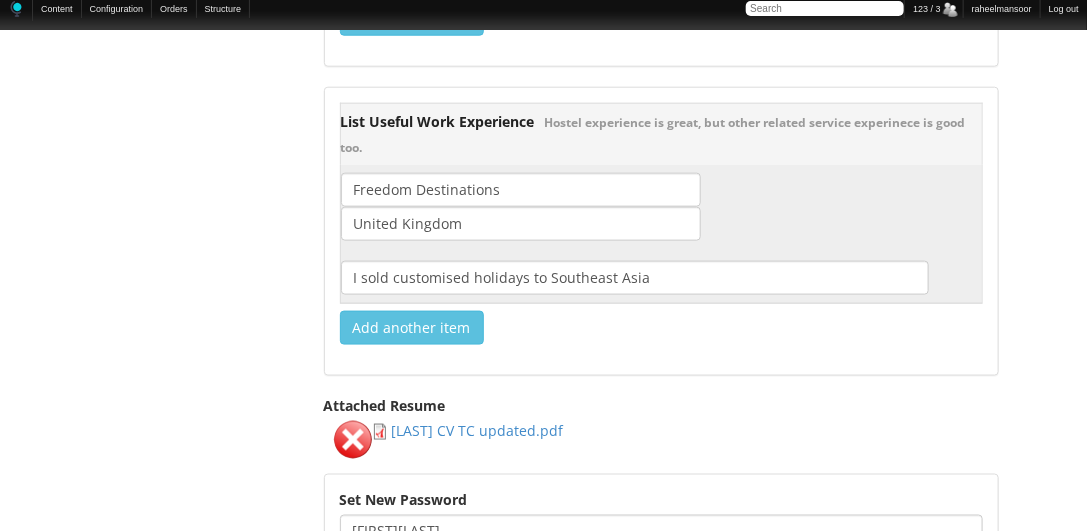 scroll, scrollTop: 3281, scrollLeft: 0, axis: vertical 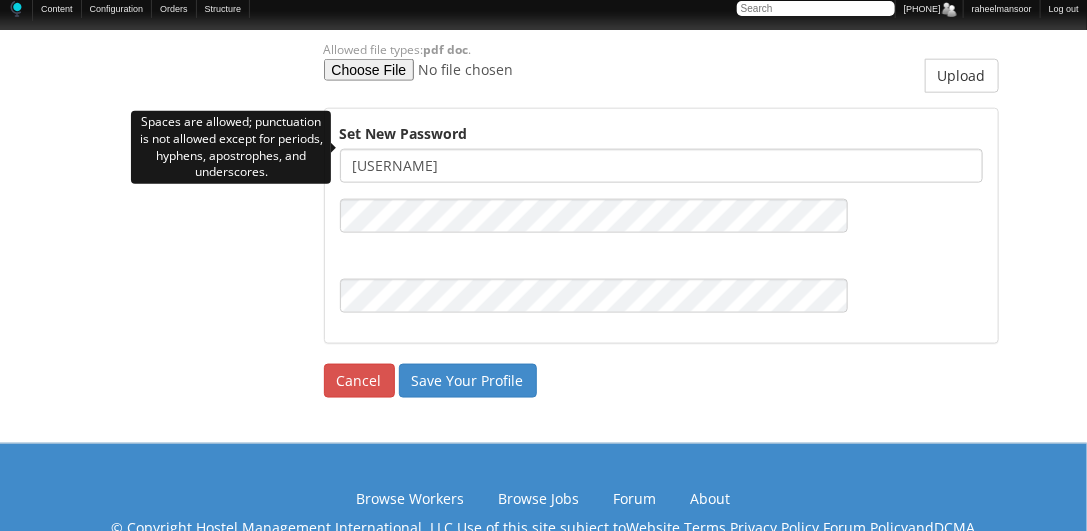 click on "[USERNAME]" at bounding box center [661, 166] 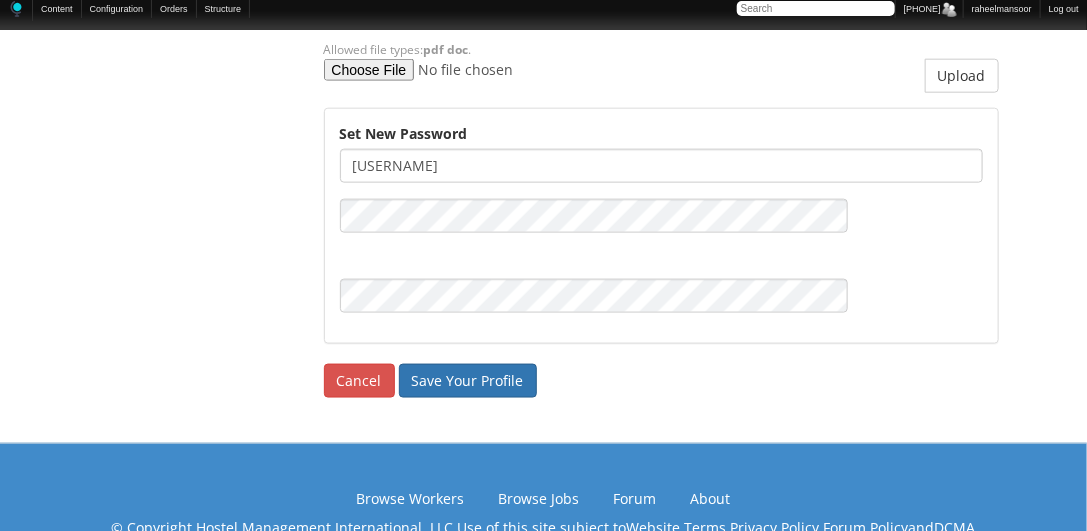 type on "[USERNAME]" 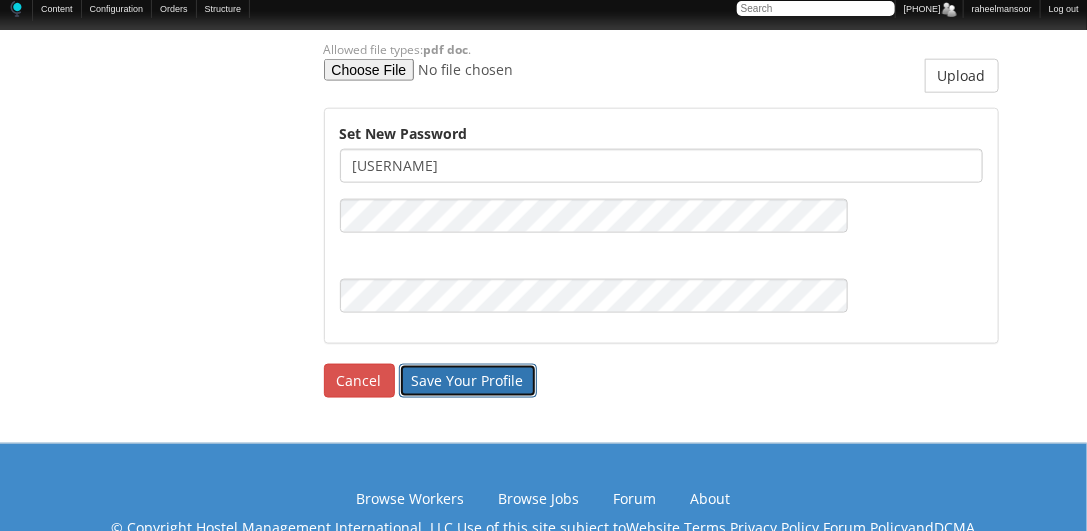 click on "Save Your Profile" at bounding box center [468, 381] 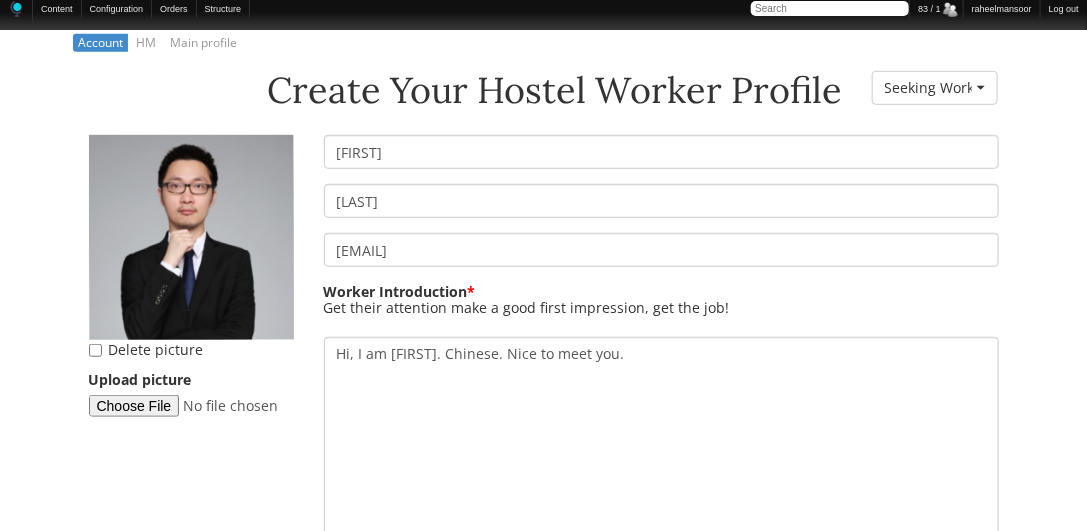 scroll, scrollTop: 386, scrollLeft: 0, axis: vertical 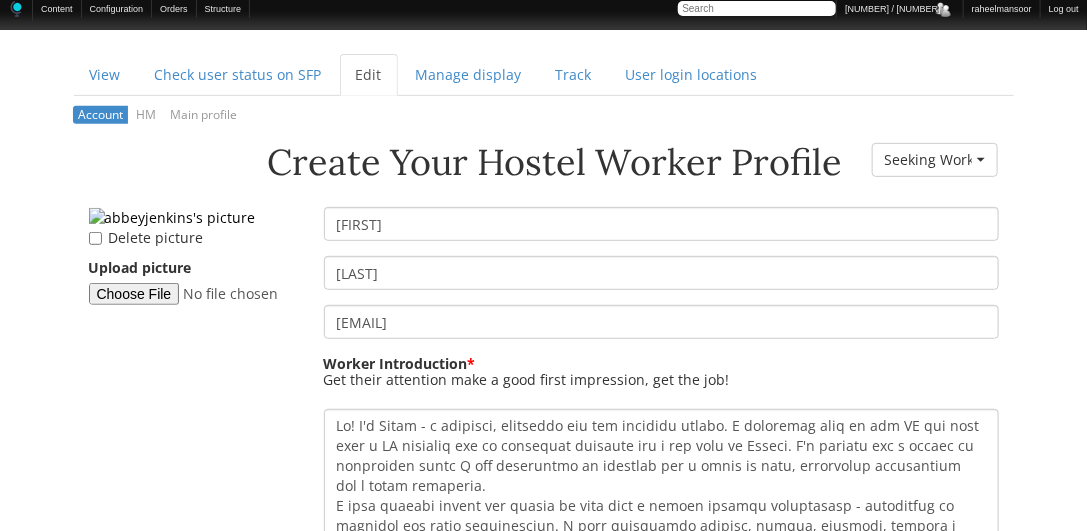 drag, startPoint x: 423, startPoint y: 263, endPoint x: 228, endPoint y: 254, distance: 195.20758 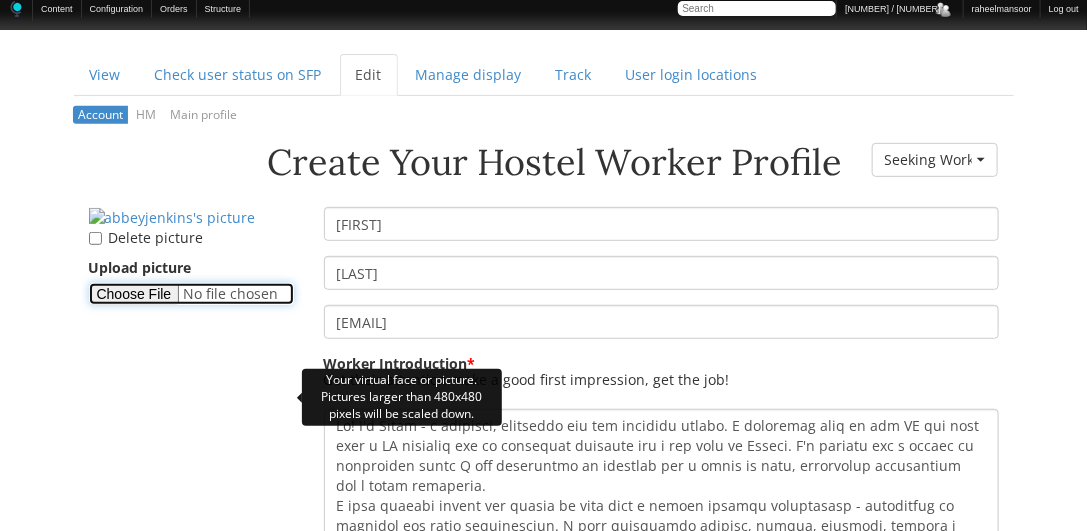 click on "Upload picture" at bounding box center (191, 294) 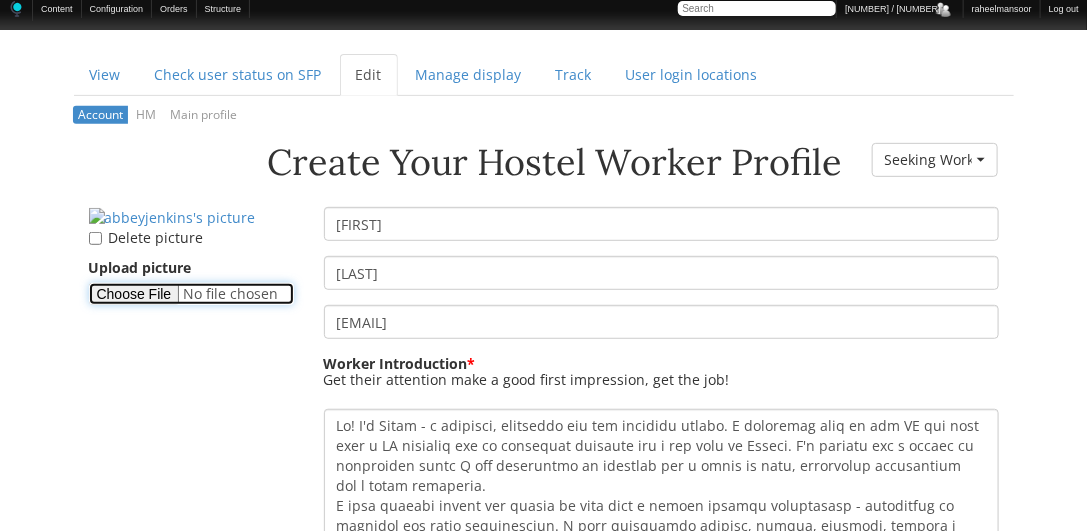 type on "C:\fakepath\Abbey-Jenkins.png" 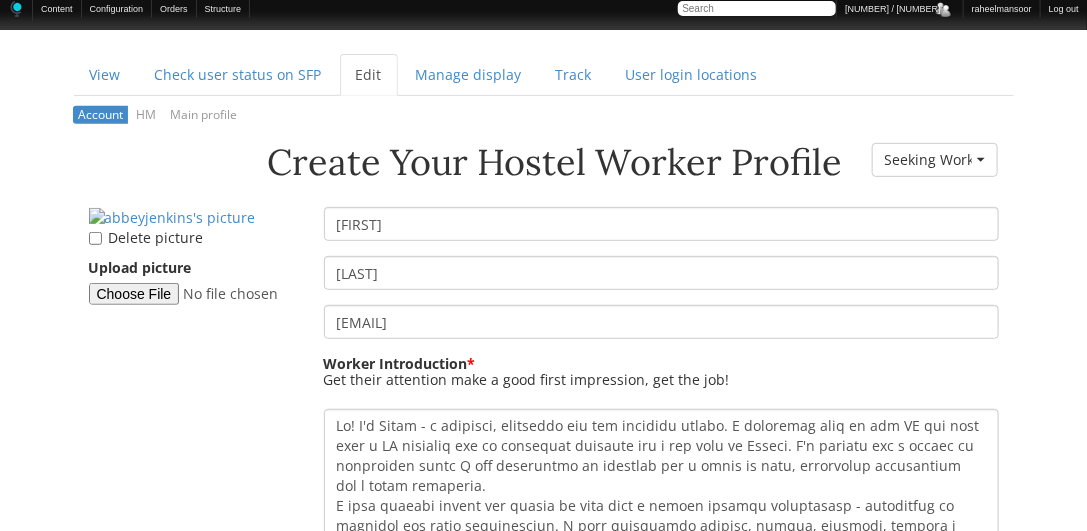 click on "Create Your Hostel Worker Profile
Worker Resume Status
- None - Currently Working Profile Hidden Seeking Work Seeking Work   - None - Currently Working Profile Hidden Seeking Work
Delete picture
Upload picture
Abbey
Jenkins
abbeydmjenkins@gmail.com
Worker Introduction  *
More information about text formats
Text format
Full HTML Filtered HTML Plain text Filtered HTML   Full HTML Filtered HTML Plain text
Full HTML You may use these tags:  [abbr] ,  [acronym] ,  [b] ,  [center] ,  [code] ,  [color] ,  [define] ,  [font] ,  [h1] ,  [h2] ,  [h3] ,  [h4] ,  [h5] ,  [h6] ,  [hr] ,  [i] ,  [img] ,  [justify] ,  [left] ,  [list] ,  [node] ,  [php] ,  [quote] ,  [right] ,  [s] ,  [size] ,  [sub] ,  [sup] ,  [u] ,  [url] ,  [wikipedia] ,  [youtube] You may use  [block: module = delta ] tags delta ." at bounding box center [544, 2166] 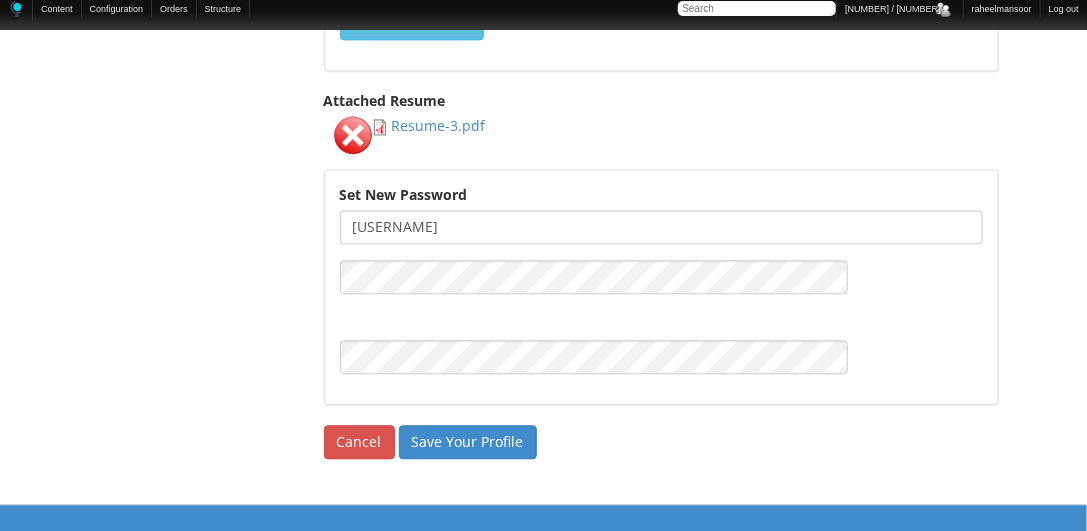 scroll, scrollTop: 3961, scrollLeft: 0, axis: vertical 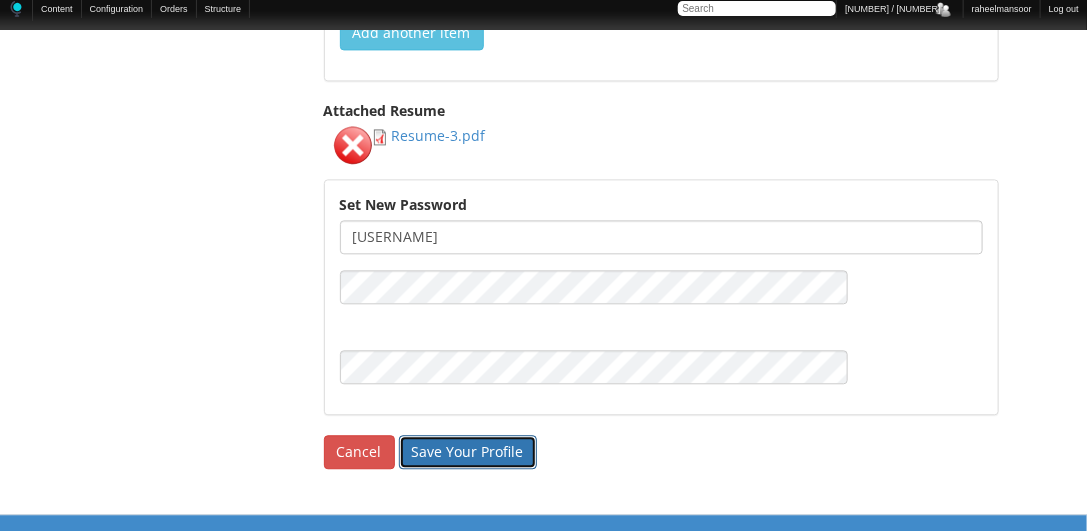 click on "Save Your Profile" at bounding box center (468, 452) 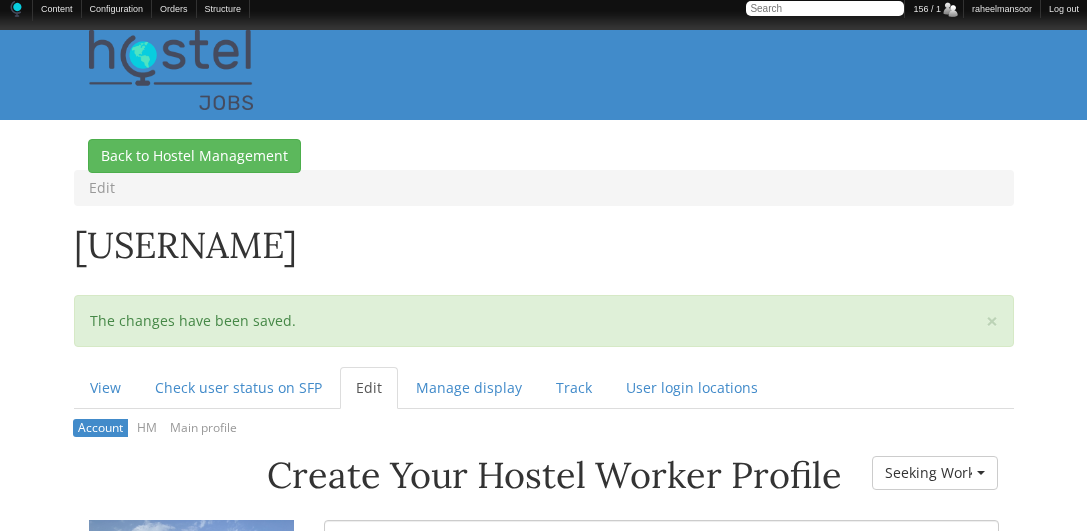 scroll, scrollTop: 0, scrollLeft: 0, axis: both 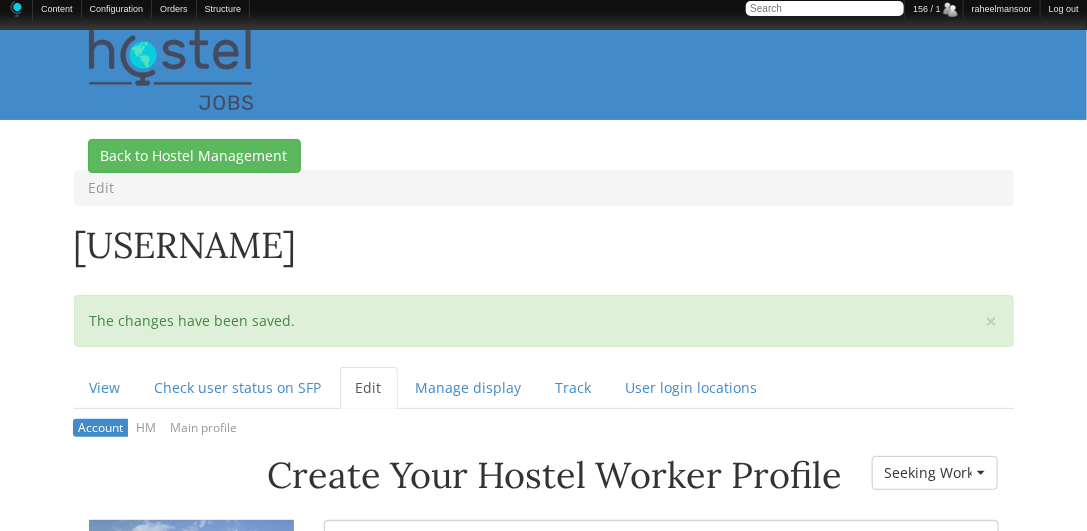 click on "Hostel Manager Access    Logout
BROWSE JOBS  » BROWSE HOSTEL JOBS BROWSE JOBS BROWSE WORKERS BROWSE HOSTELS FORUM  » NEW POSTS RECENT ACTIVITY HOW TO WORK IN HOSTELS THE LOUNGE  » SAY HELLO TRAVEL TALK WORK ABROAD  »  KIBBUTZ VOLUNTEER JOBS OTHER TRAVEL WORK RESORT & HOTEL JOBS VOLUNTEER ABROAD OTHER TOPICS  » OFF-TOPIC CHAT SITE NEWS & FEEDBACK FORUM INDEX ABOUT
Edit
[USERNAME]
×
Status message
The changes have been saved.
Primary tabs View
Edit
Track" at bounding box center (543, 2349) 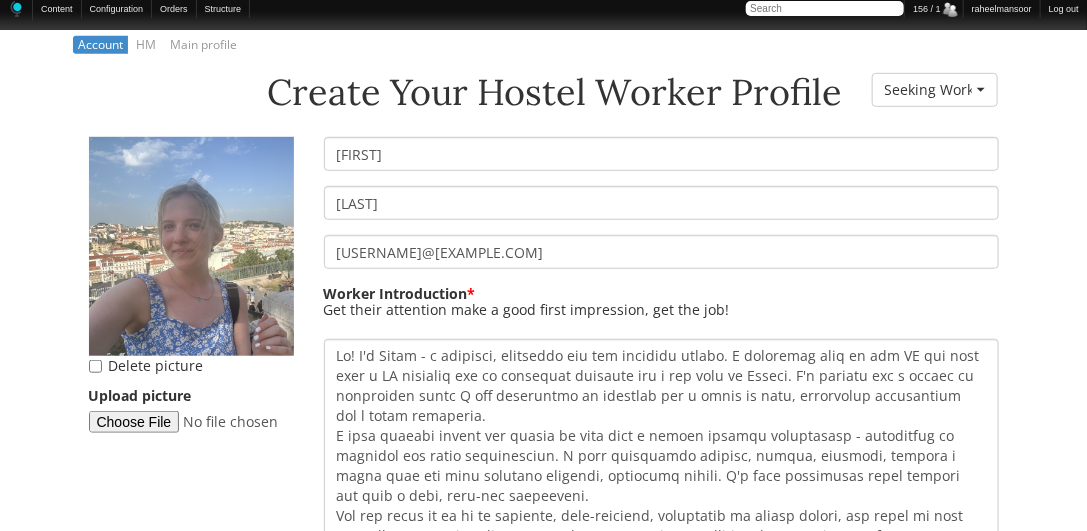 scroll, scrollTop: 390, scrollLeft: 0, axis: vertical 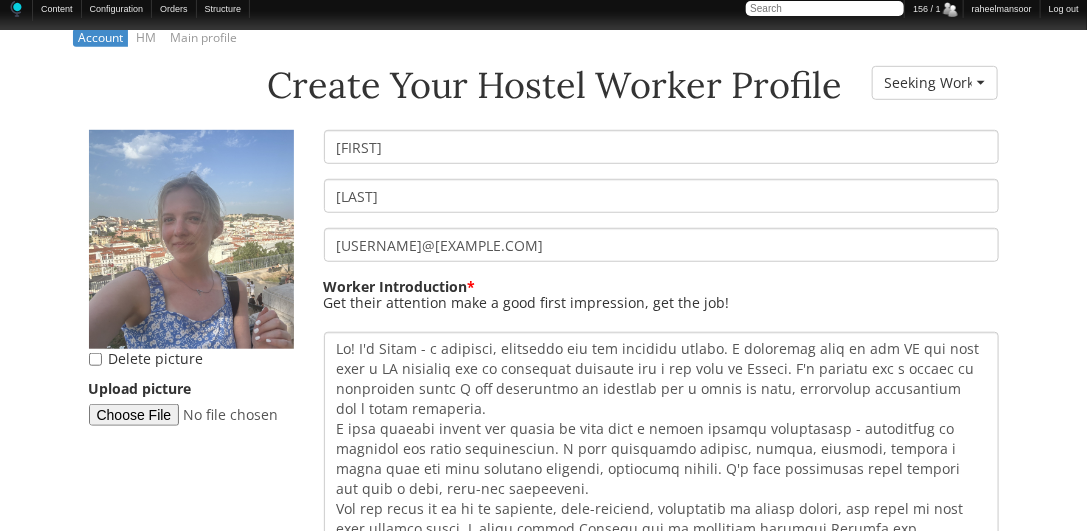 click on "Hostel Manager Access    Logout
BROWSE JOBS  » BROWSE HOSTEL JOBS BROWSE JOBS BROWSE WORKERS BROWSE HOSTELS FORUM  » NEW POSTS RECENT ACTIVITY HOW TO WORK IN HOSTELS THE LOUNGE  » SAY HELLO TRAVEL TALK WORK ABROAD  »  KIBBUTZ VOLUNTEER JOBS OTHER TRAVEL WORK RESORT & HOTEL JOBS VOLUNTEER ABROAD OTHER TOPICS  » OFF-TOPIC CHAT SITE NEWS & FEEDBACK FORUM INDEX ABOUT
Edit
[USERNAME]
×
Status message
The changes have been saved.
Primary tabs View
Edit
Track" at bounding box center [543, 1959] 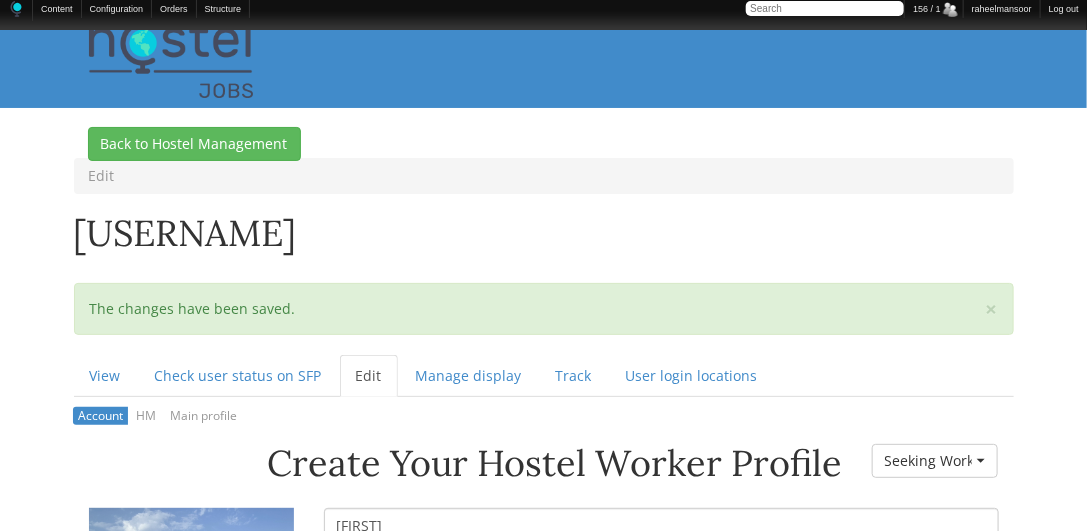 scroll, scrollTop: 0, scrollLeft: 0, axis: both 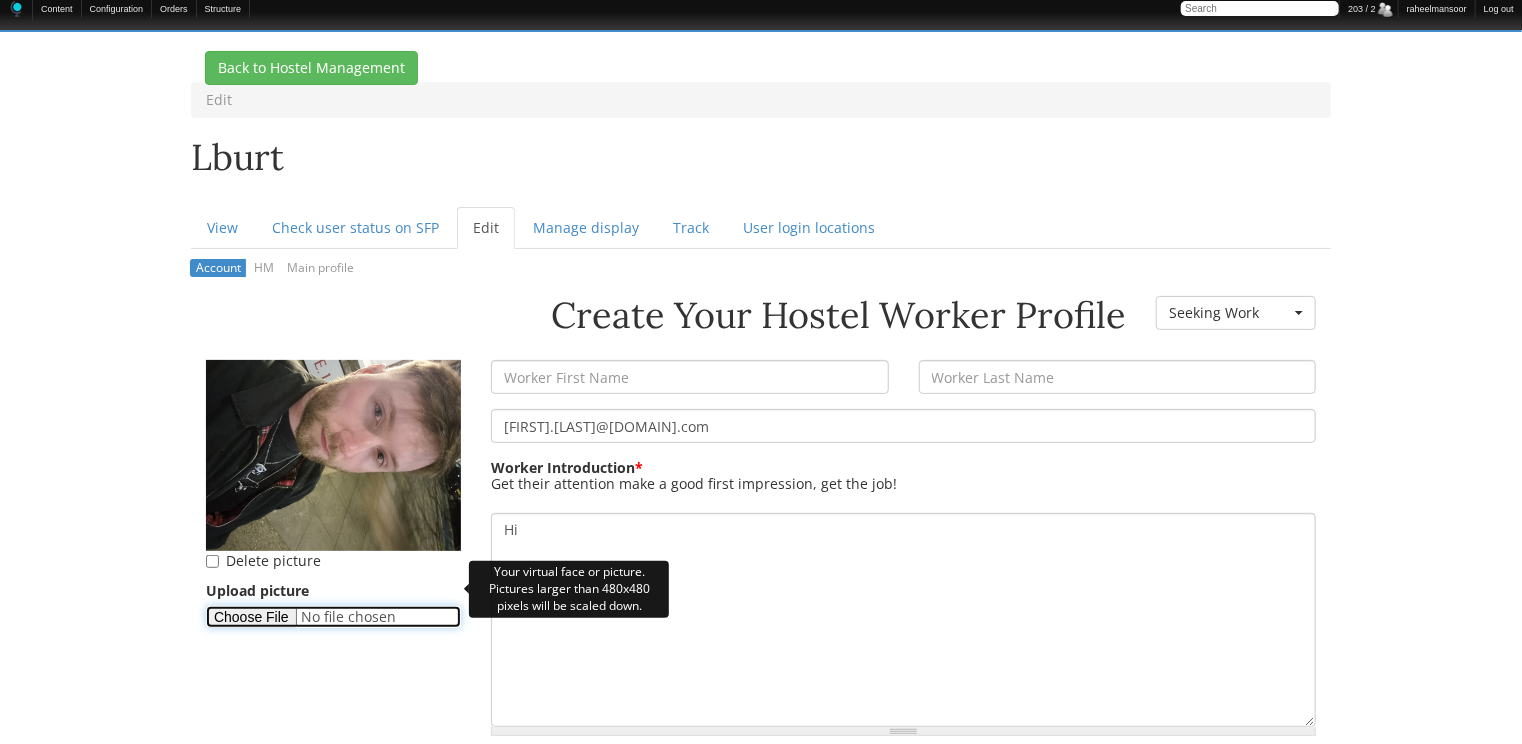 click on "Upload picture" at bounding box center (333, 617) 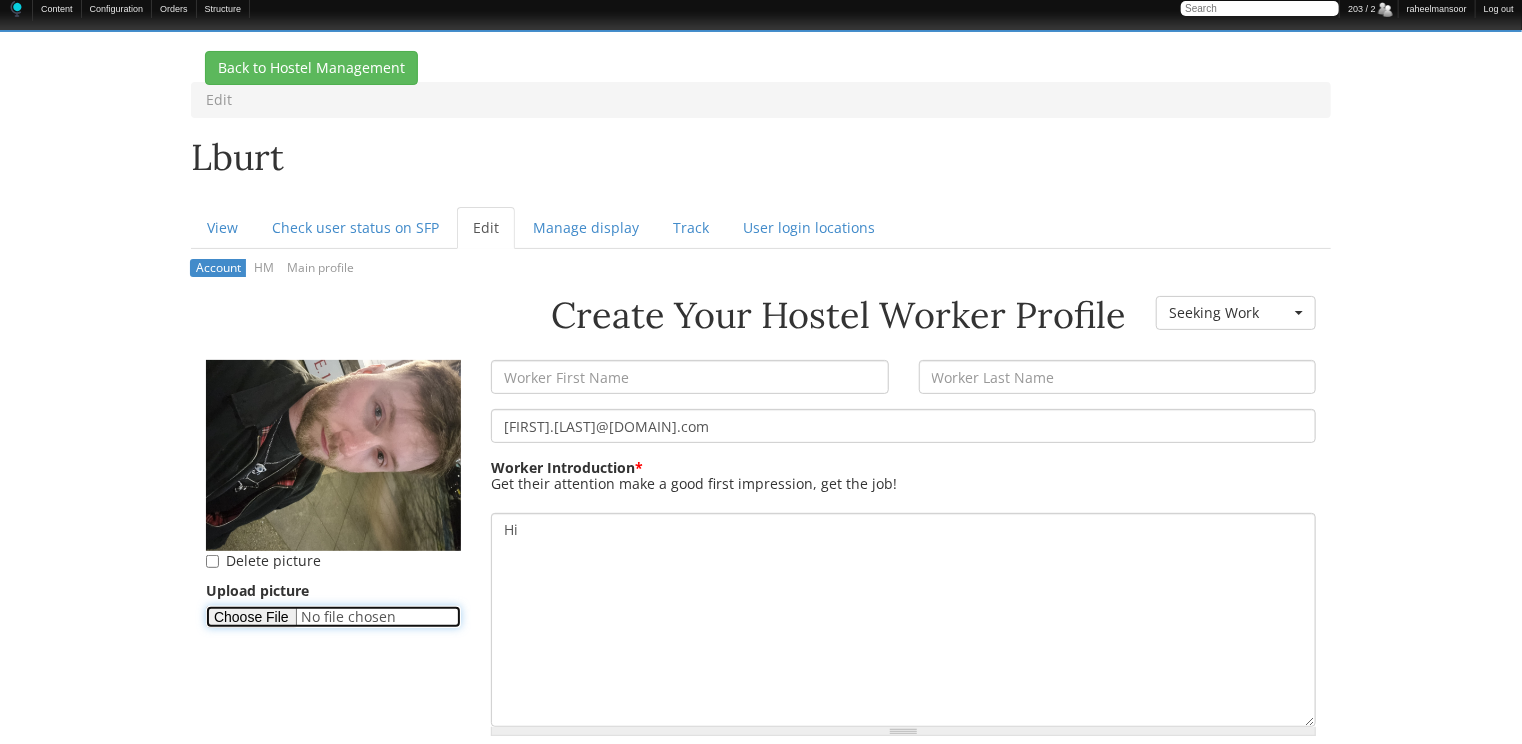 type on "C:\fakepath\Lewin-Burt.png" 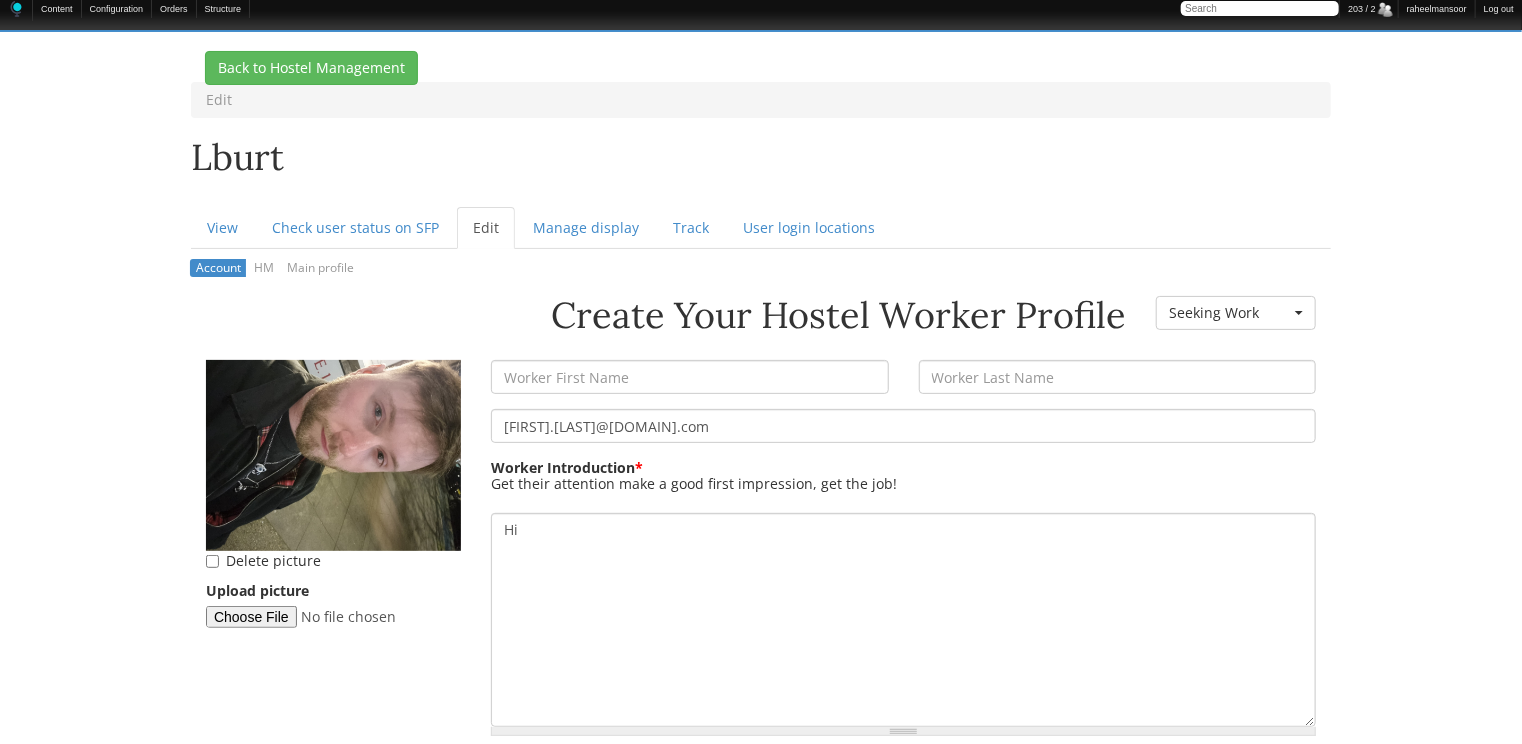 click on "Edit
Lburt
Primary tabs View
Check user status on SFP
Edit (active tab)
Manage display
Track
User login locations
Secondary tabs Account (active tab)
HM
Main profile
Back to Hostel Management
Create Your Hostel Worker Profile
Worker Resume Status
- None - Currently Working Profile Hidden Seeking Work Seeking Work   - None - Currently Working Profile Hidden Seeking Work
Delete picture
Upload picture
lewin.burt@gmail.com
Worker Introduction  *
Hi
More information about text formats
Text format
Full HTML Filtered HTML Plain text Filtered HTML   Full HTML Filtered HTML Plain text
,  =" at bounding box center [761, 1647] 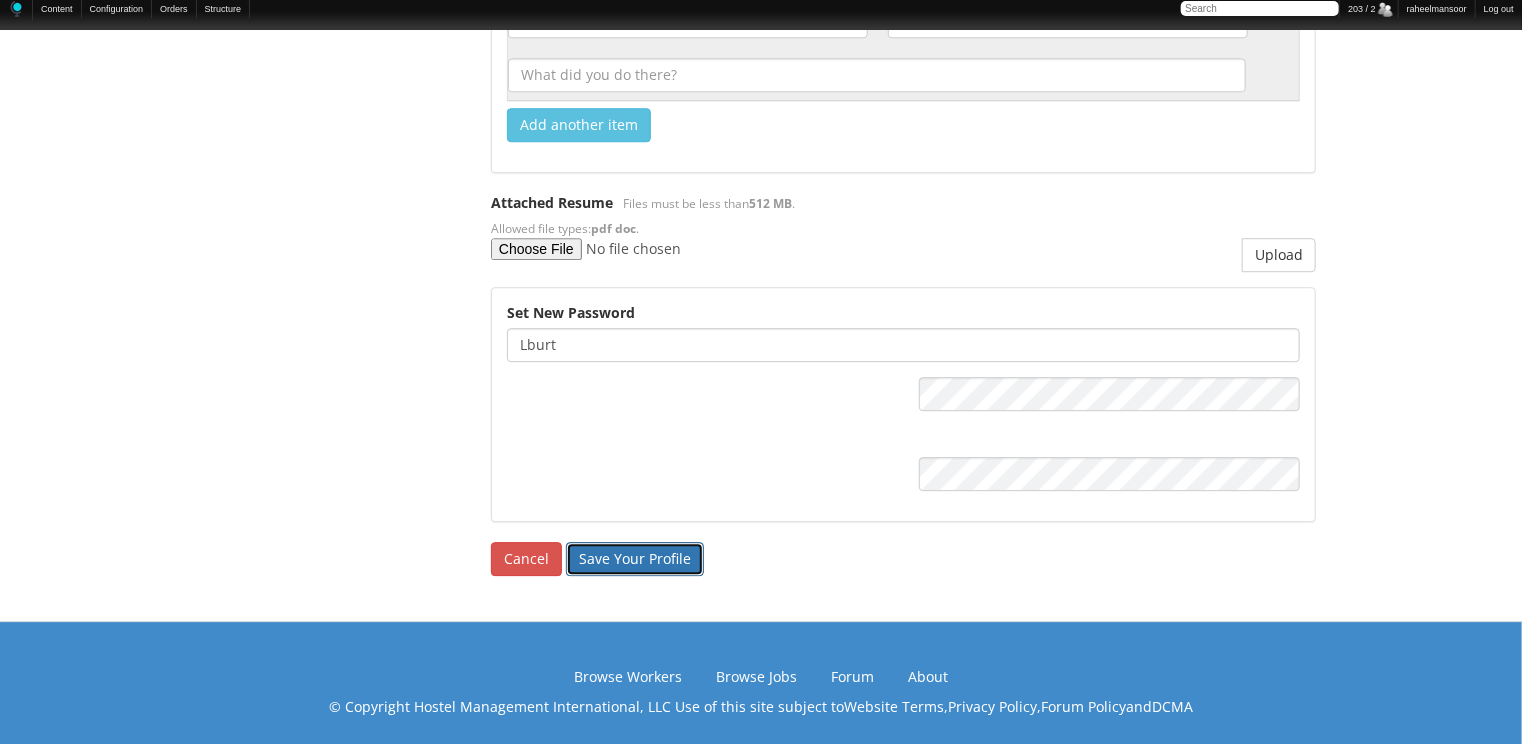 click on "Save Your Profile" at bounding box center [635, 559] 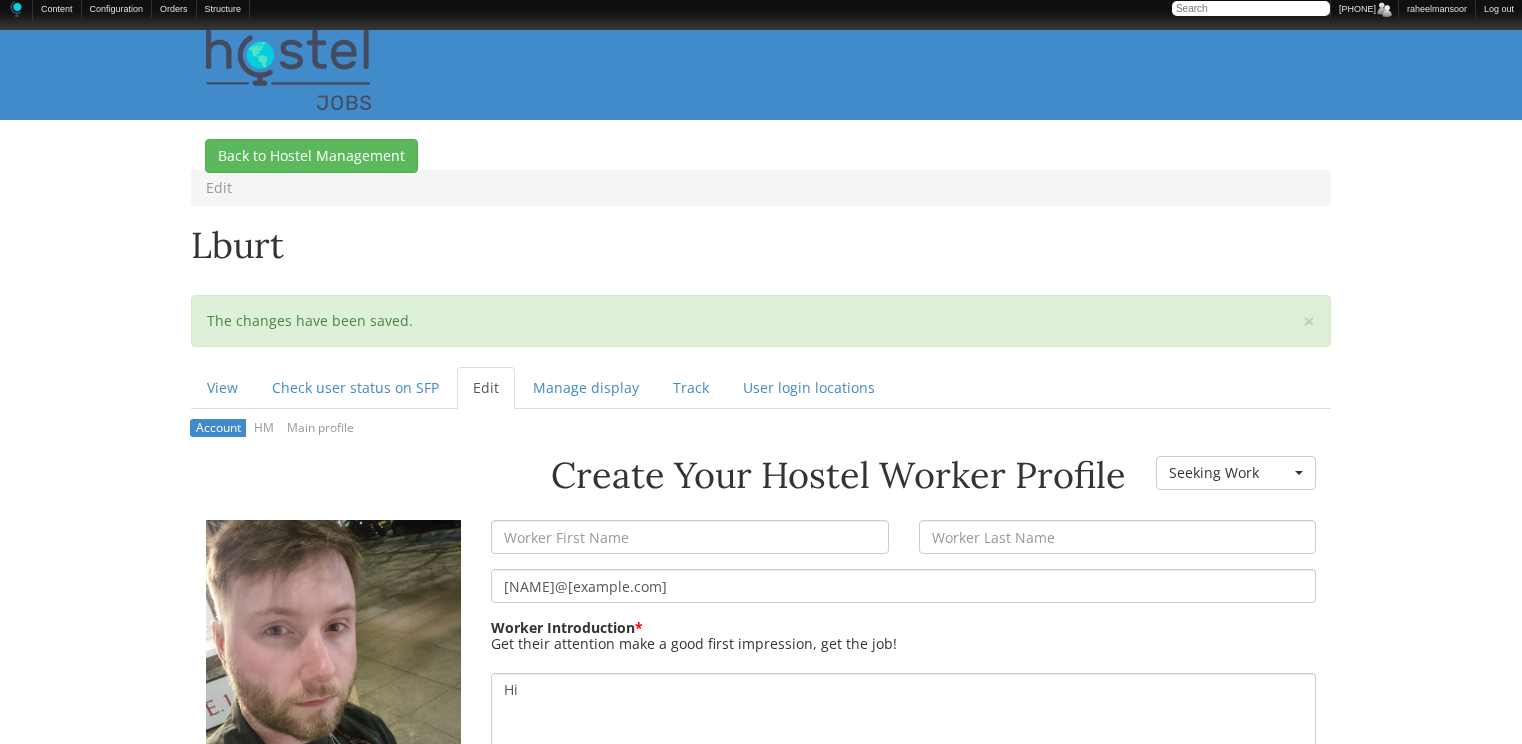 scroll, scrollTop: 0, scrollLeft: 0, axis: both 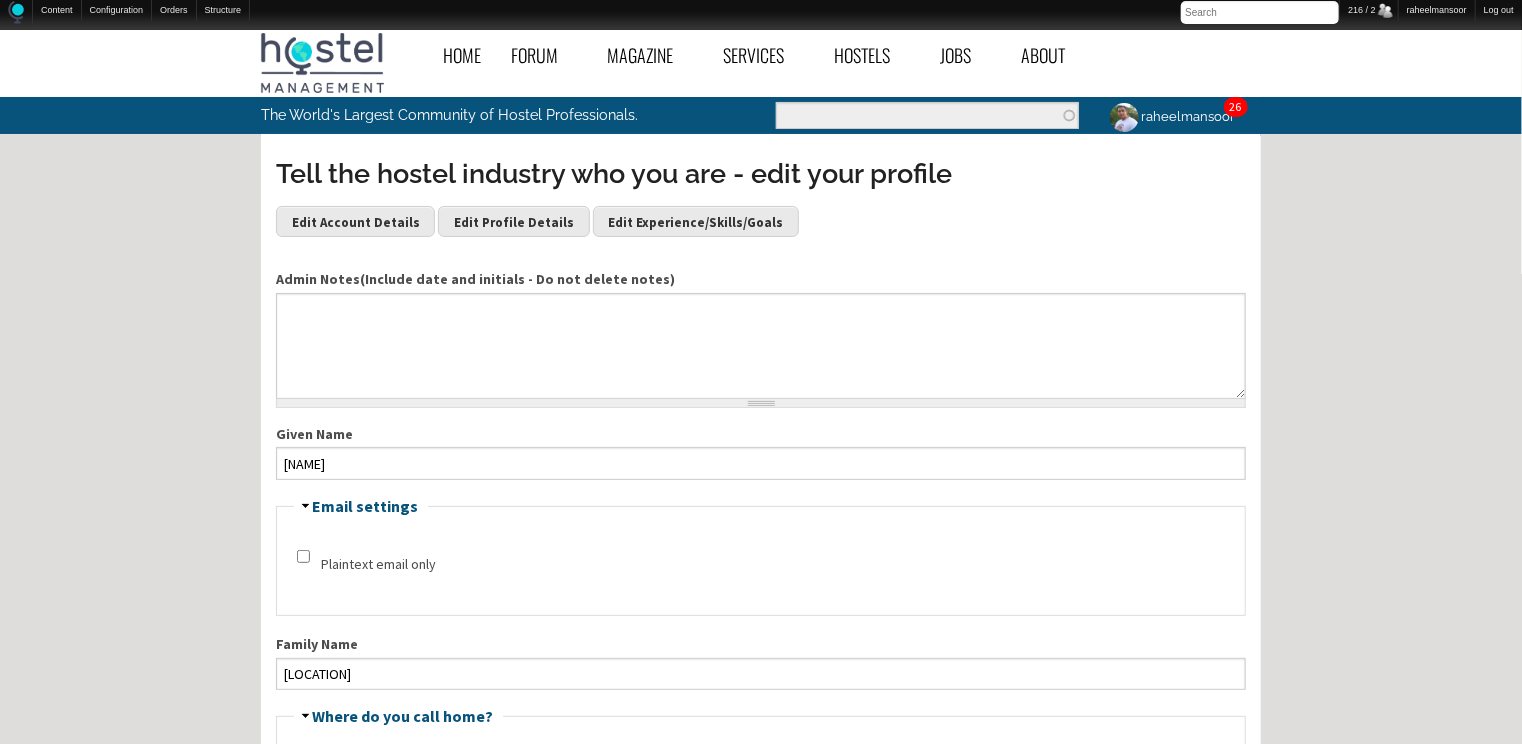 click on "Home   Forum   « Back Forum Forums Index   « Back Forums Index New Posts   Recent Activity   All Activity   Posts I’m Following   The Common Room   « Back The Common Room MODERATOR NOTES   Introduce Yourself   Introduce Your Hostel   Travel Talk   Hostel Stories   Off Topic Chat   General Hostel Topics   « Back General Hostel Topics Hostel Publications   Hostel Trends and News   Hostel Conferences and Tourism Events   Buy / Sell / Trade Items   Promoting the Hostel Movement   Hostel Videos   Site Feedback and News   Open a New Hostel   « Back Open a New Hostel The Ideal Hostel   Buy / Sell a Hostel   Start a Hostel   Business Partners   Hostel Operations   « Back Hostel Operations Front Desk Operations   Internet Access and Computers   Website, Computer, and Tech Support   Housekeeping and Maintenance   Hostel Bars & Restaurants   Tour Desk Operations   General Hostel Operations   Pest Control   Eco-Hostels" at bounding box center (761, 1639) 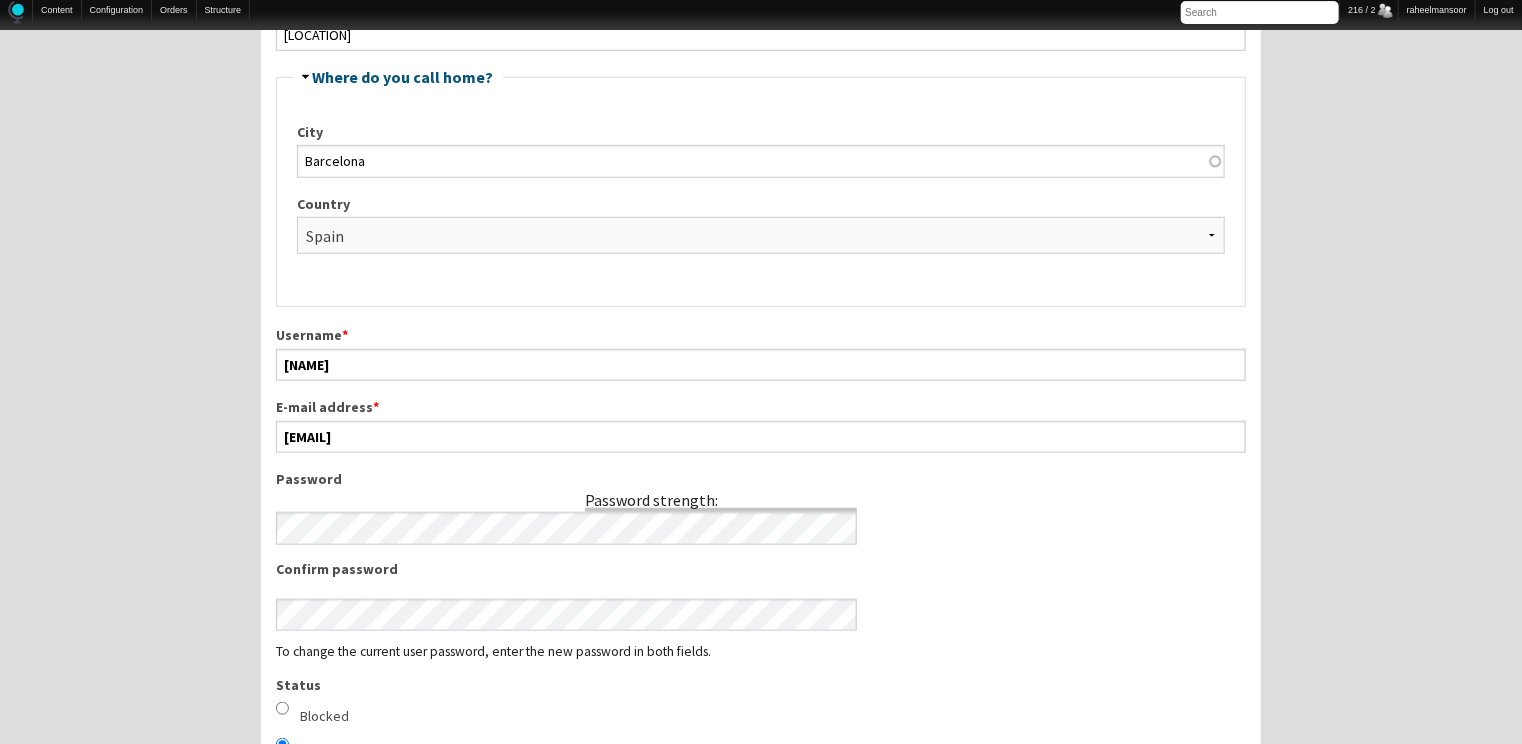 scroll, scrollTop: 640, scrollLeft: 0, axis: vertical 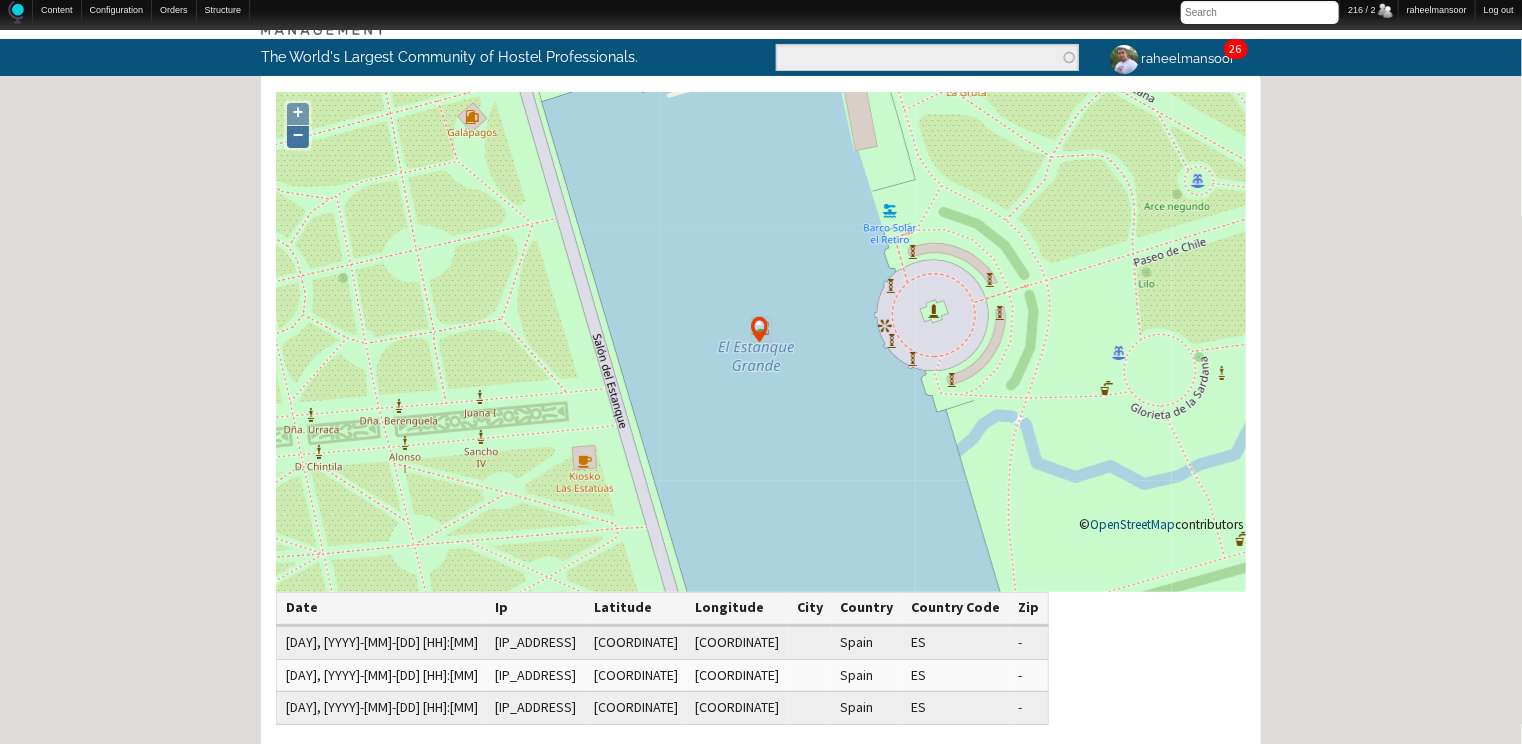 click on "−" at bounding box center (298, 137) 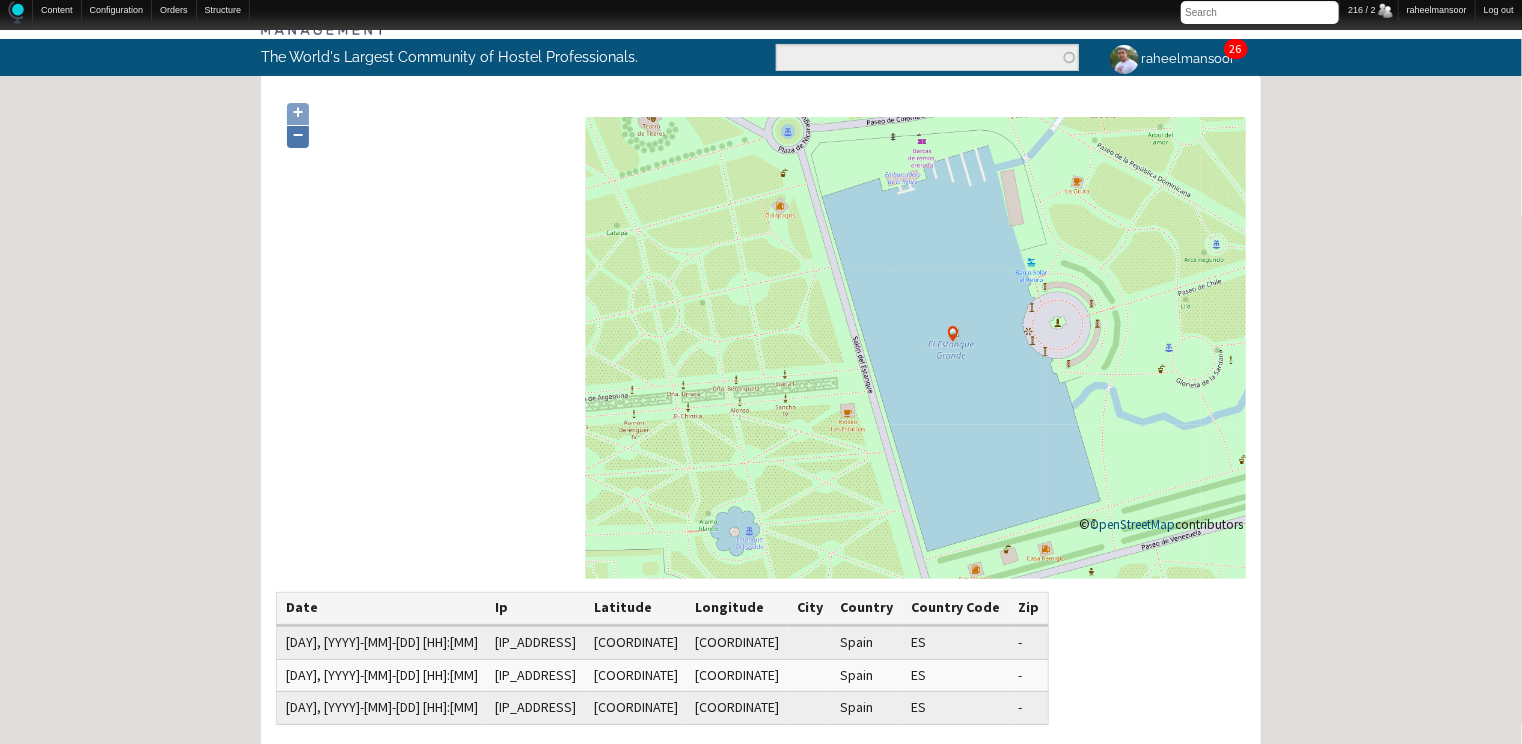 click on "−" at bounding box center [298, 137] 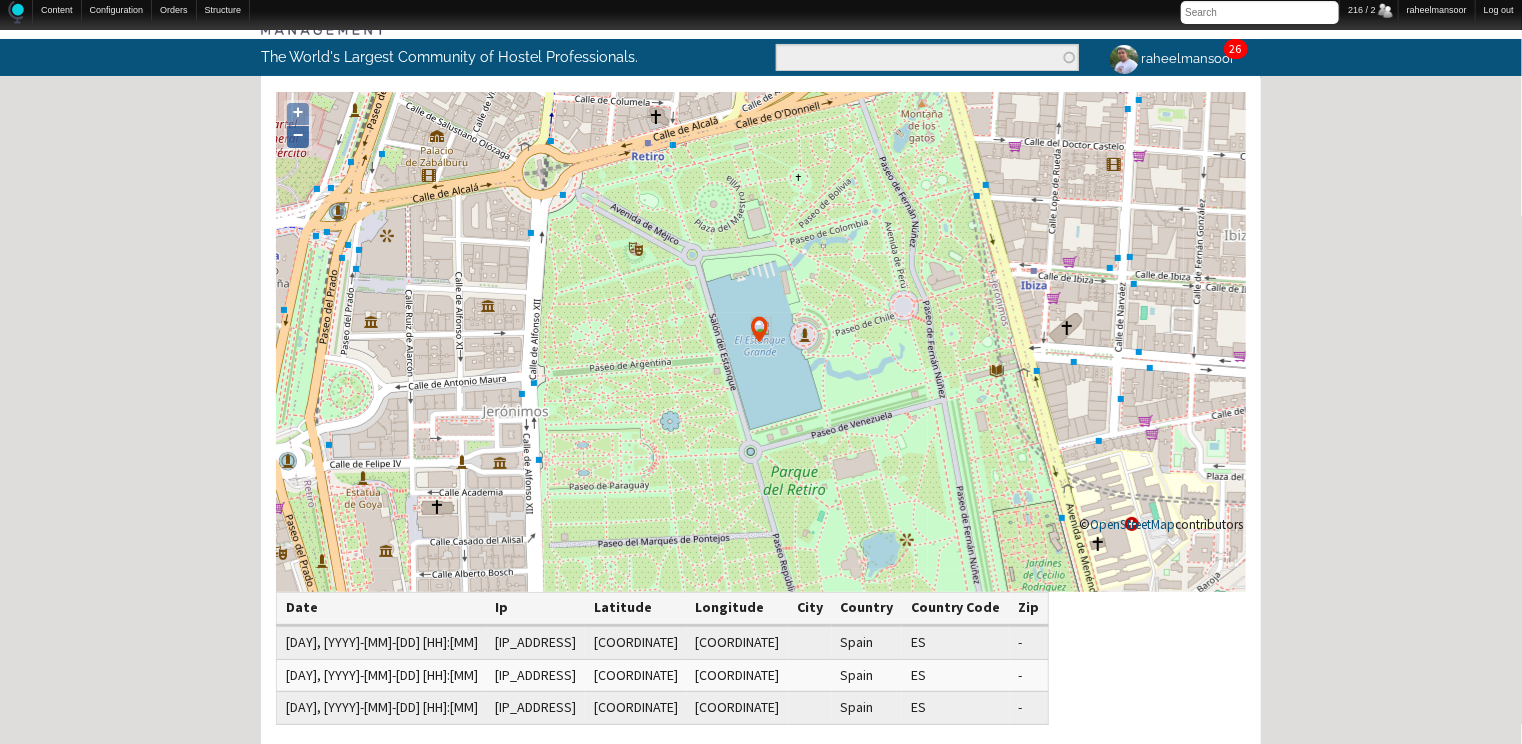 click on "−" at bounding box center (298, 137) 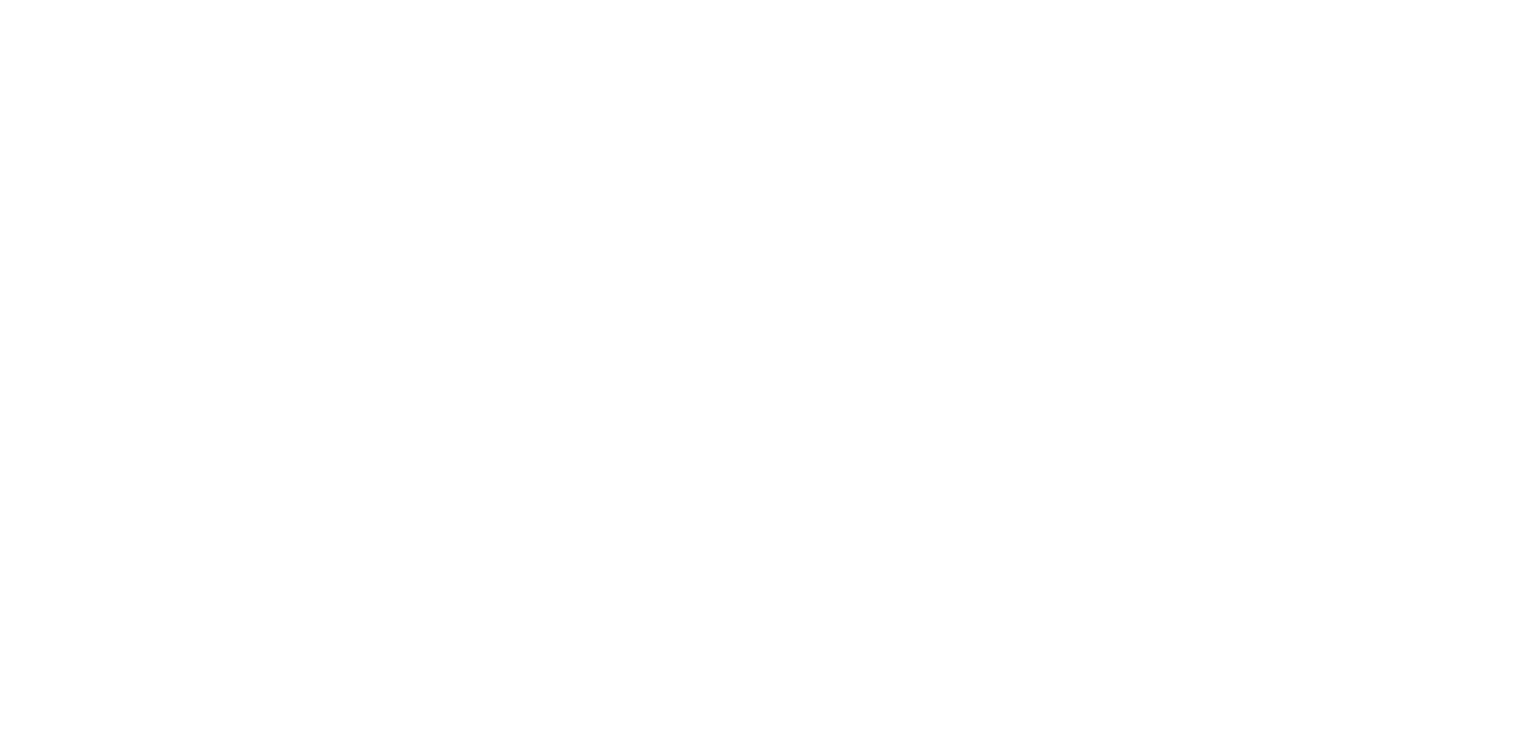 scroll, scrollTop: 0, scrollLeft: 0, axis: both 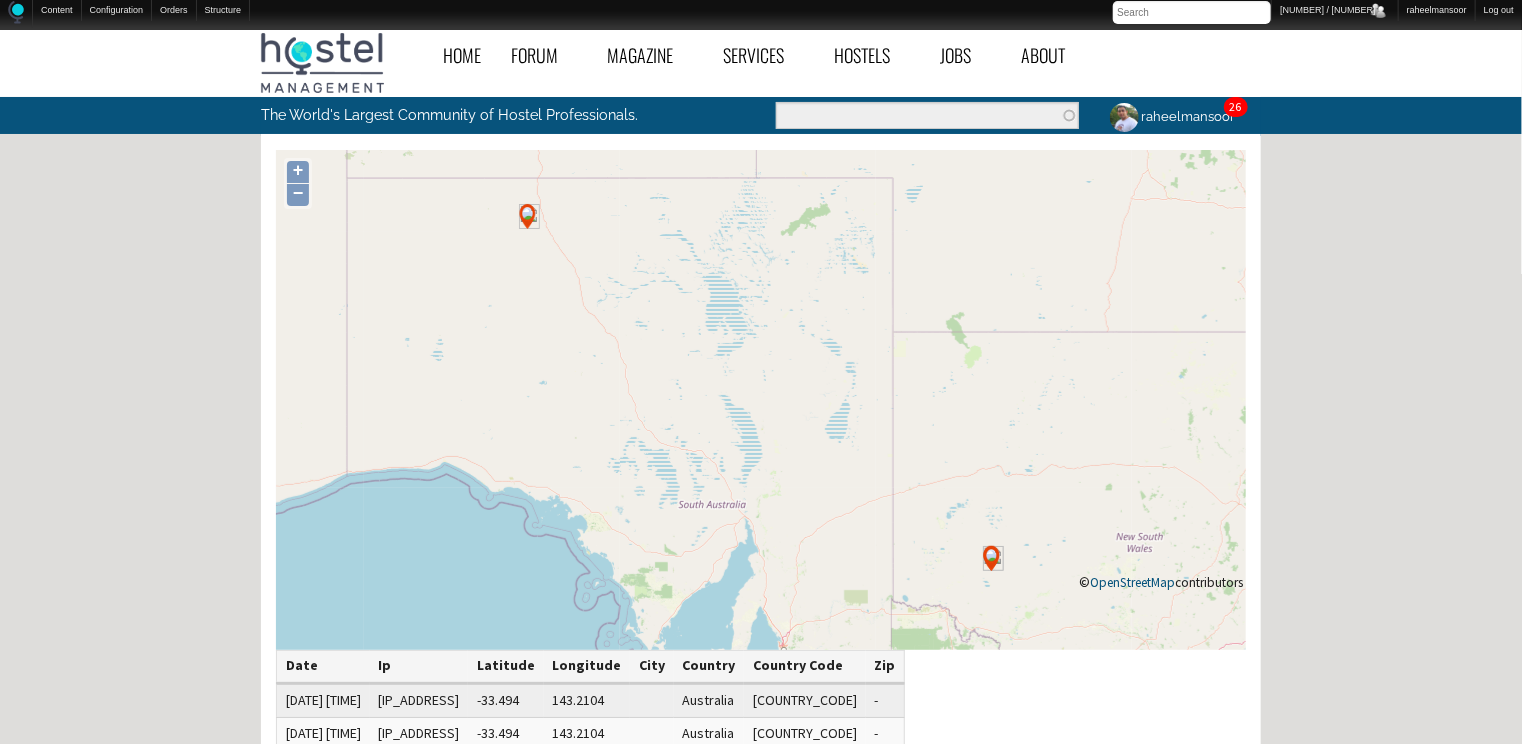 click on "Home   Forum   « Back Forum Forums Index   « Back Forums Index New Posts   Recent Activity   All Activity   Posts I’m Following   The Common Room   « Back The Common Room MODERATOR NOTES   Introduce Yourself   Introduce Your Hostel   Travel Talk   Hostel Stories   Off Topic Chat   General Hostel Topics   « Back General Hostel Topics Hostel Publications   Hostel Trends and News   Hostel Conferences and Tourism Events   Buy / Sell / Trade Items   Promoting the Hostel Movement   Hostel Videos   Site Feedback and News   Open a New Hostel   « Back Open a New Hostel The Ideal Hostel   Buy / Sell a Hostel   Start a Hostel   Business Partners   Hostel Operations   « Back Hostel Operations Front Desk Operations   Internet Access and Computers   Website, Computer, and Tech Support   Housekeeping and Maintenance   Hostel Bars & Restaurants   Tour Desk Operations   General Hostel Operations   Pest Control   Eco-Hostels" at bounding box center (761, 627) 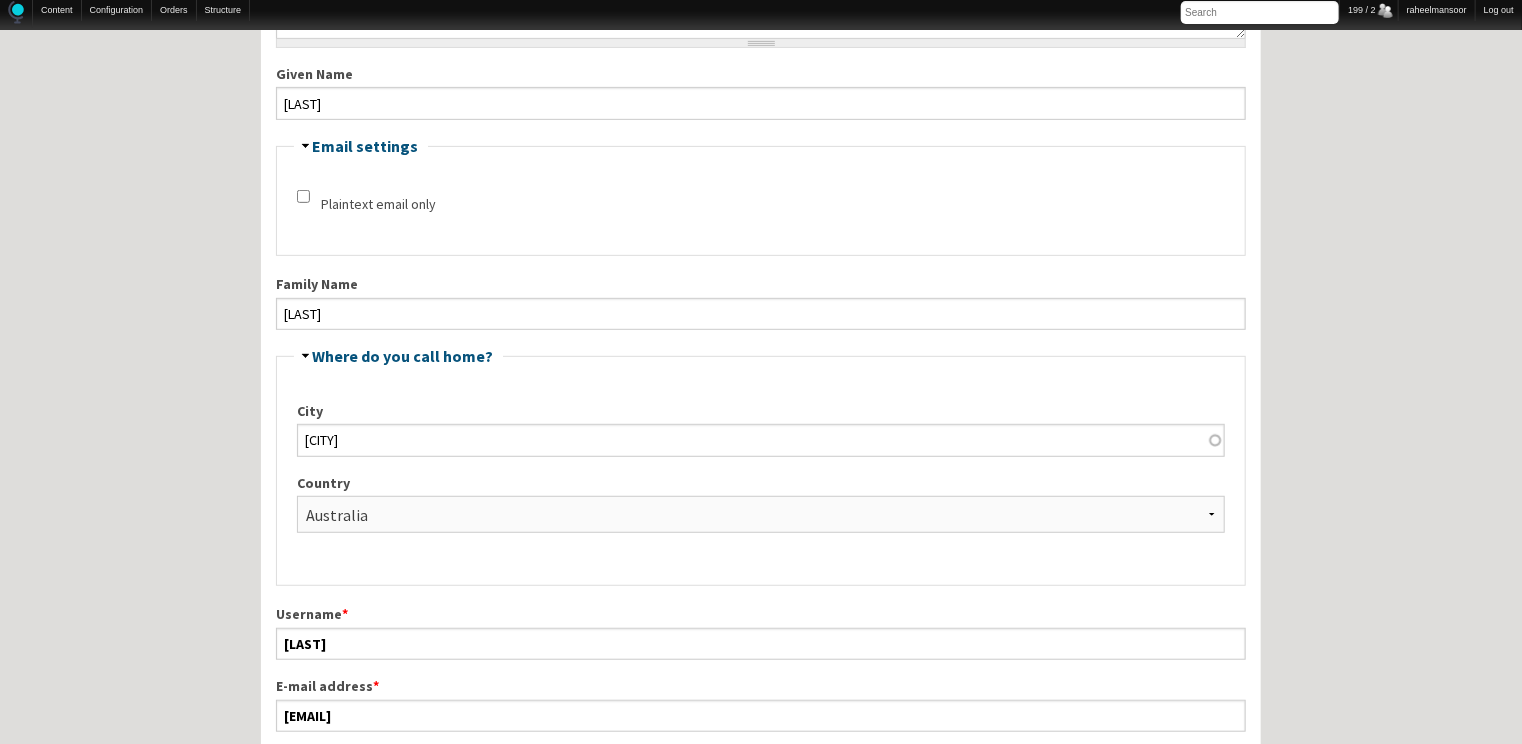 scroll, scrollTop: 640, scrollLeft: 0, axis: vertical 